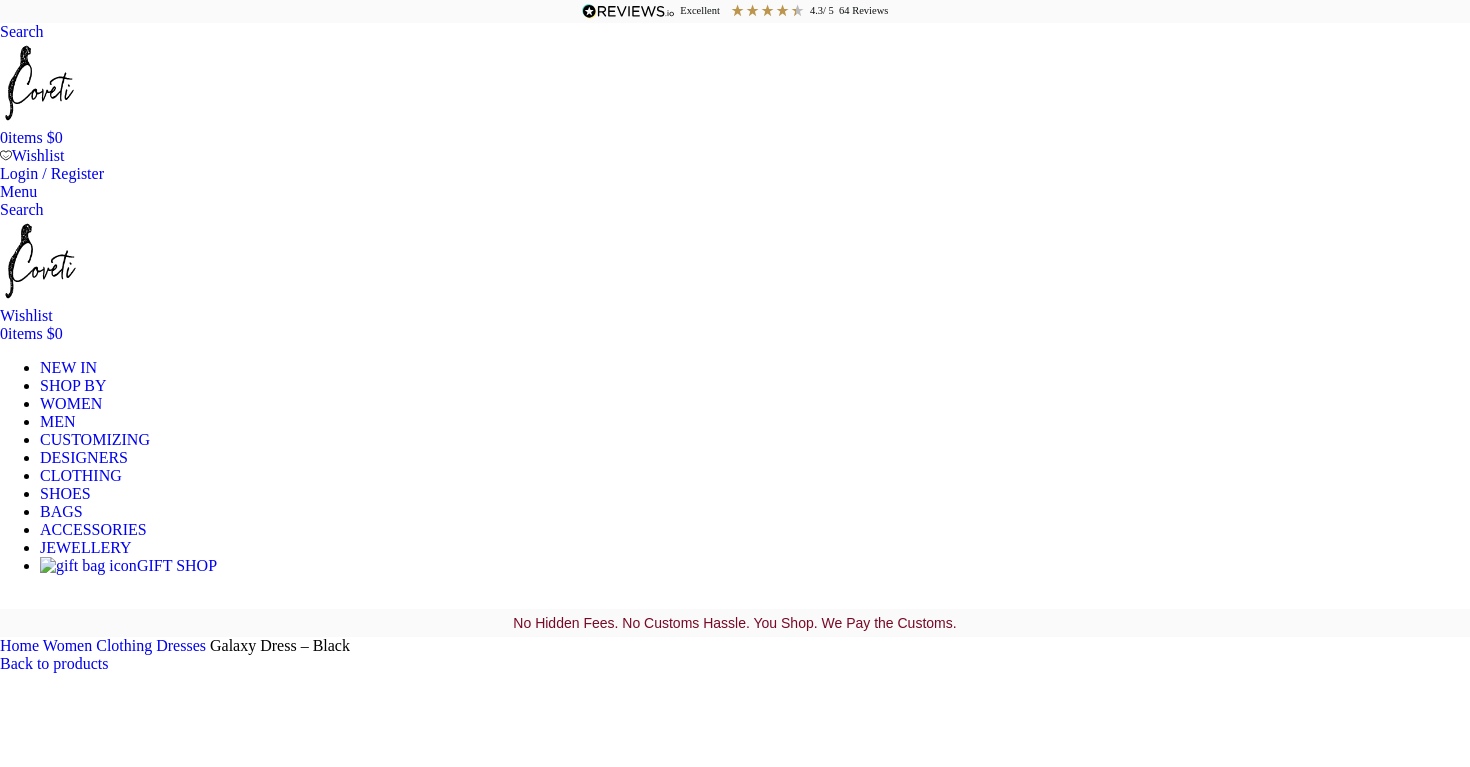 scroll, scrollTop: 251, scrollLeft: 0, axis: vertical 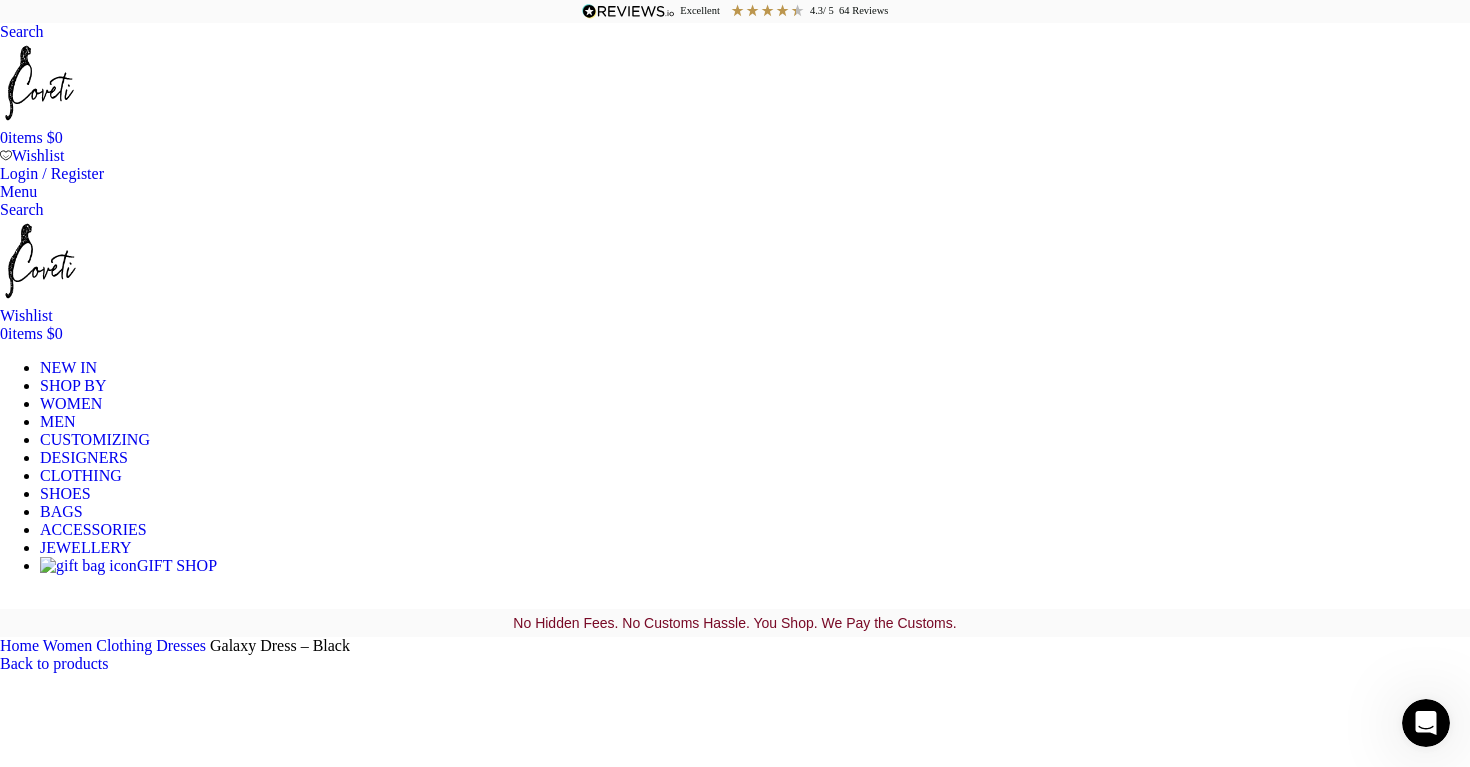 click on "Add to cart" at bounding box center [50, 2878] 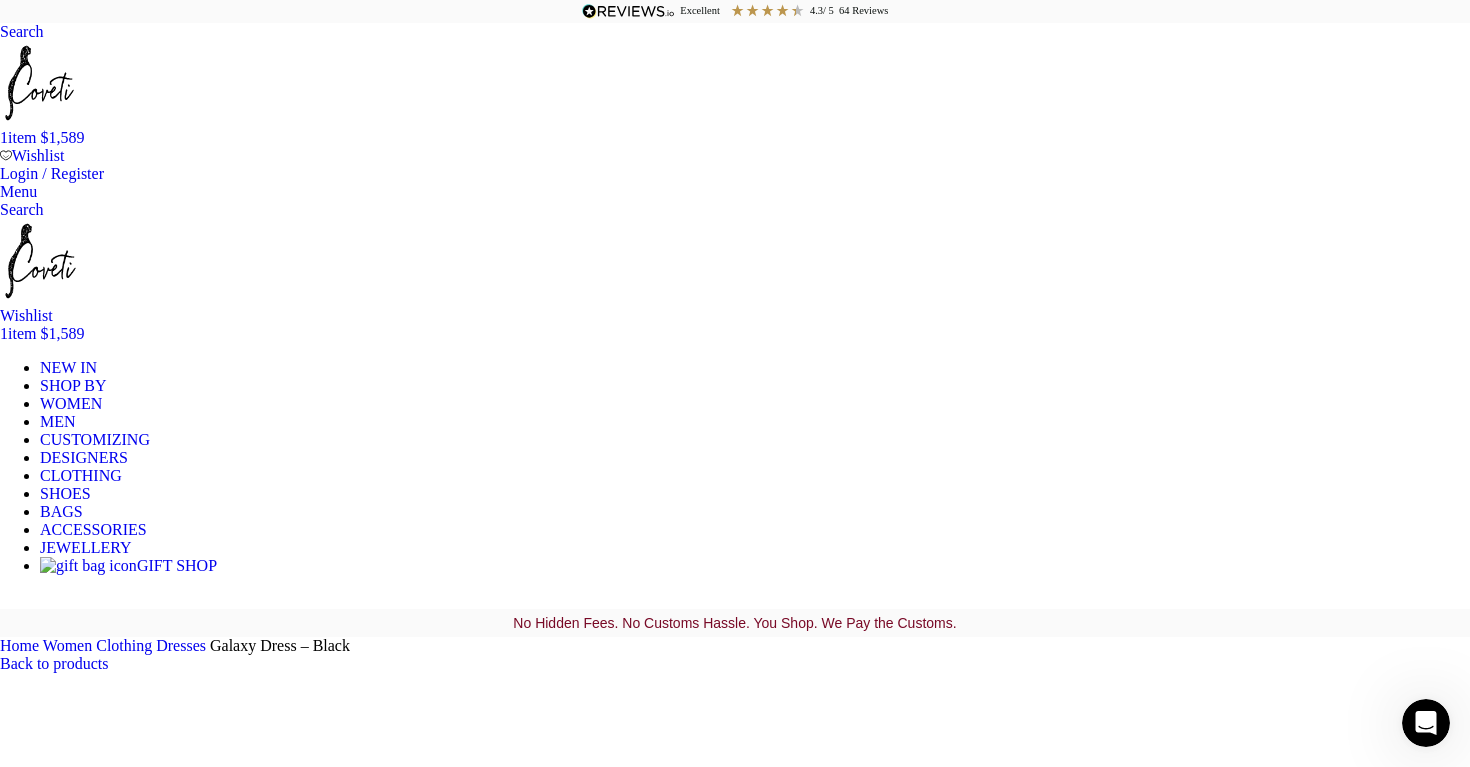 scroll, scrollTop: 0, scrollLeft: 842, axis: horizontal 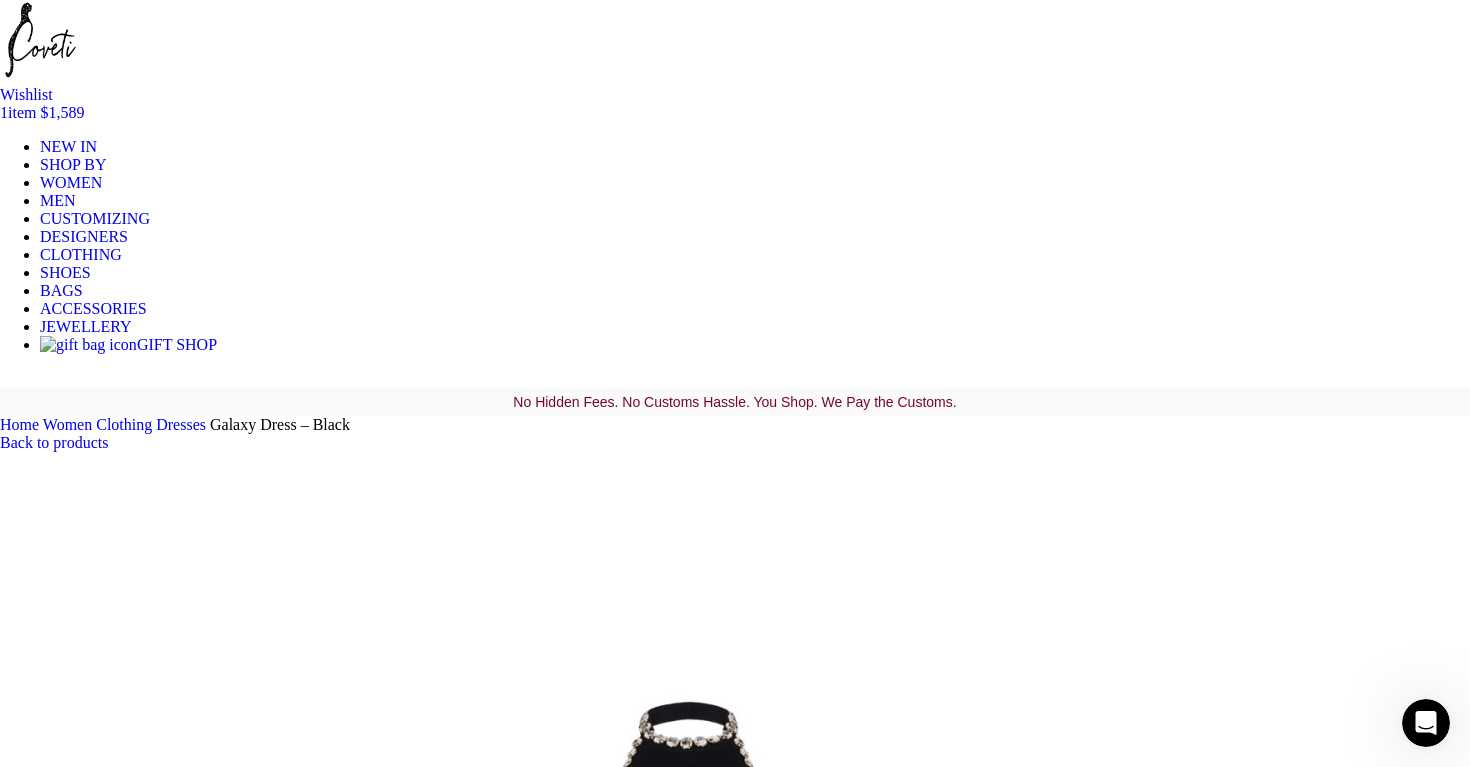 click on "Galaxy Dress – Black
$ 1,589
Women's clothing size guide
Women Clothing
Size Guide
Women's clothing size guide should be use as a guide only. Cut may vary between brands. Please check if there is additional information on sizing/my fit for the particular product you are interested in. If you still have doubts about the size, contact us.
Size
UK / Australia
US
Italy
France
Germany
XXXS
4" at bounding box center [735, 2663] 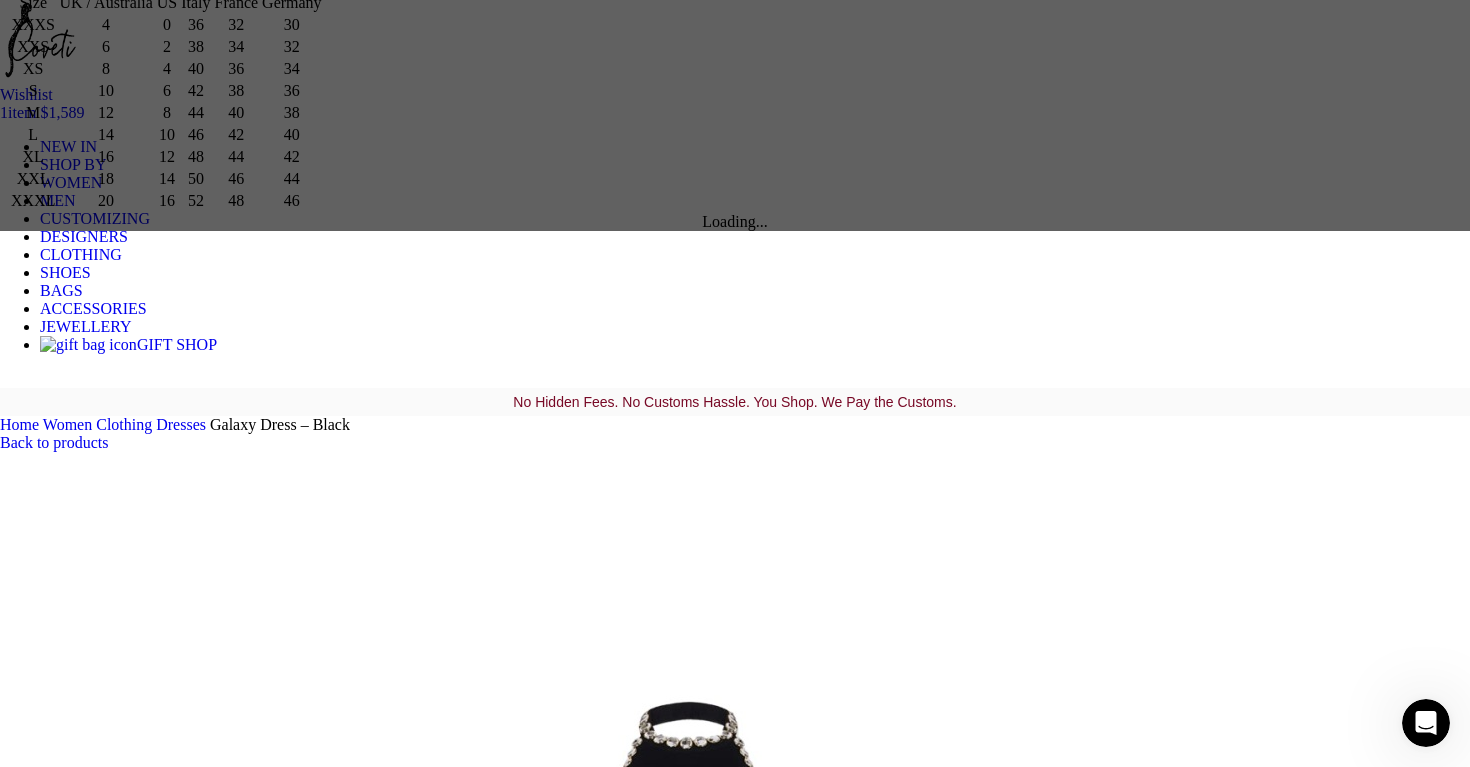 scroll, scrollTop: 0, scrollLeft: 1474, axis: horizontal 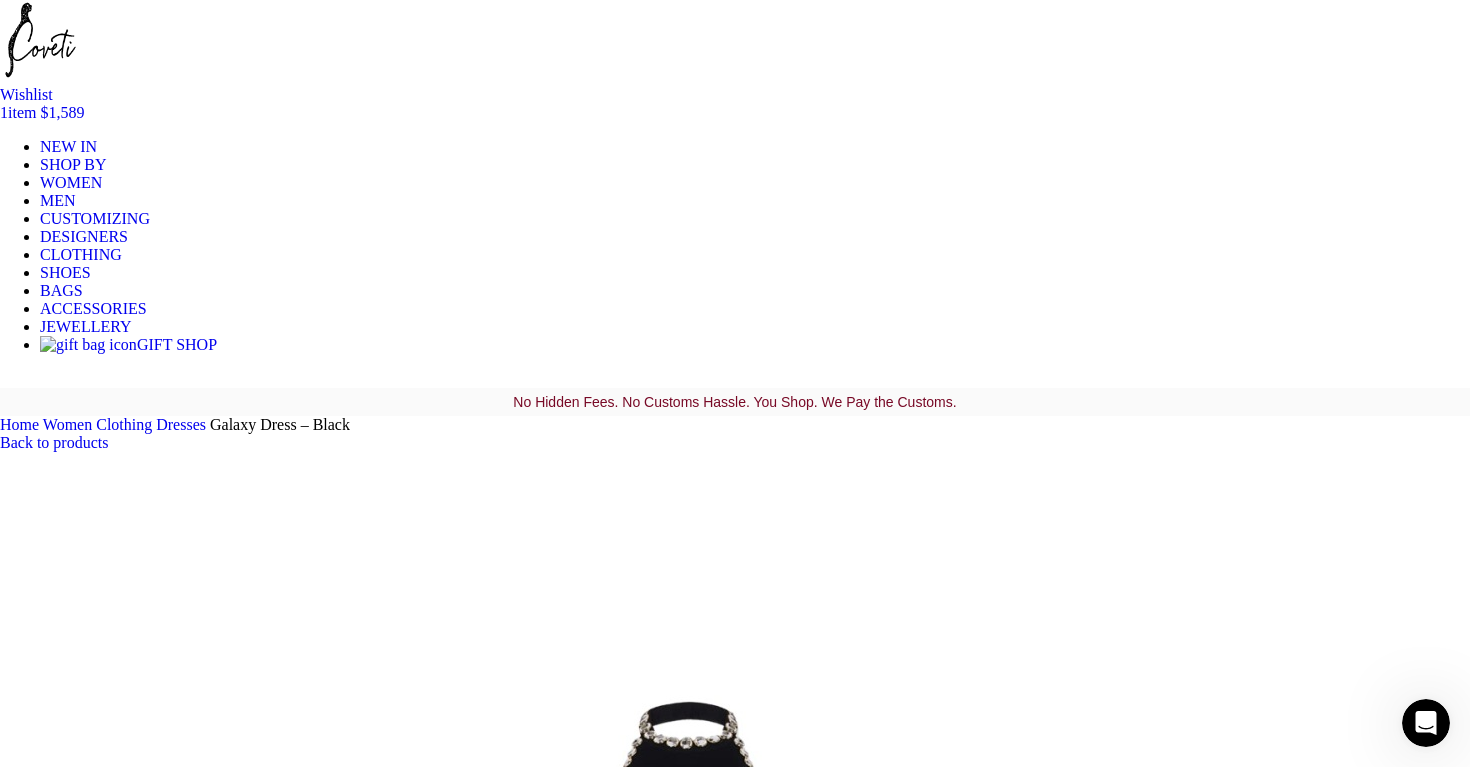 select on "10-uk" 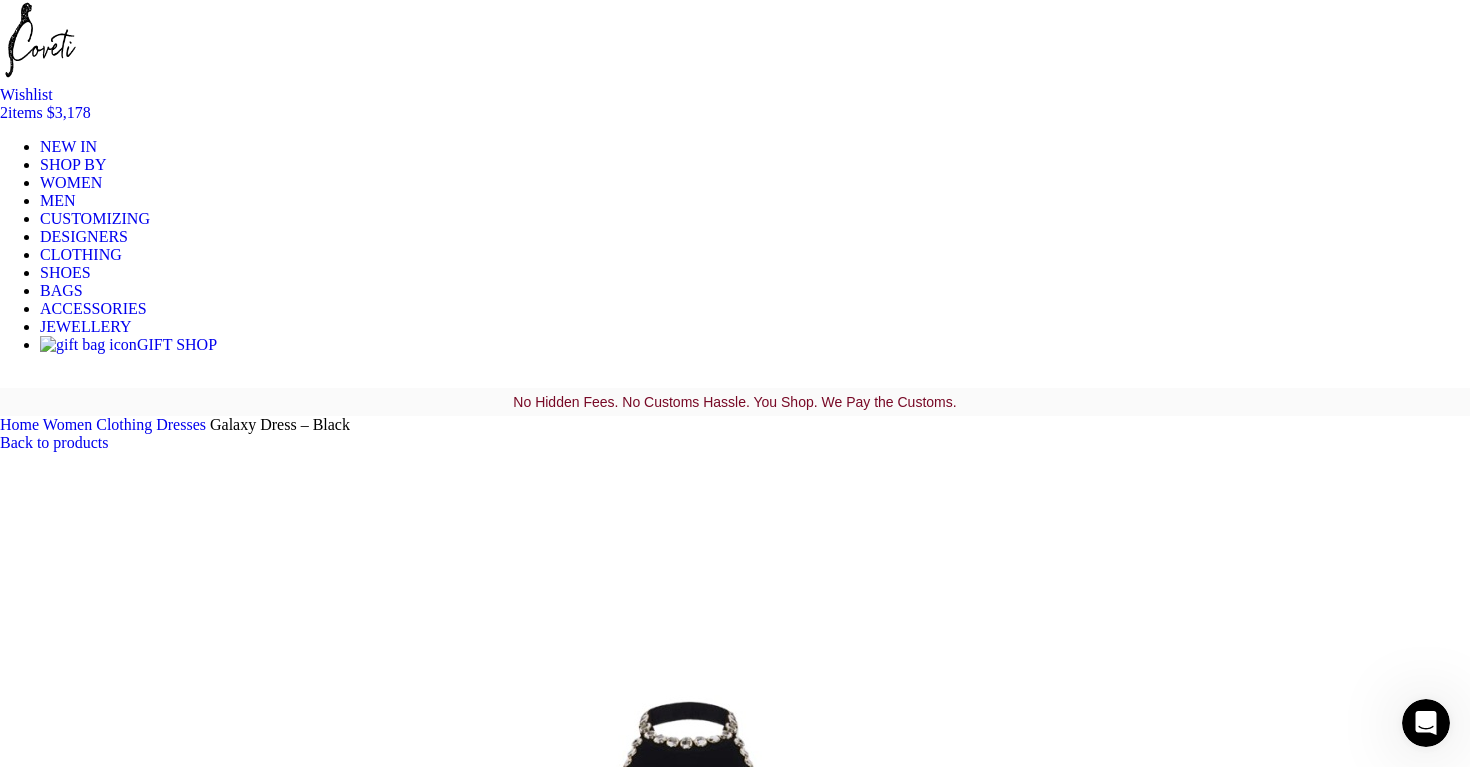 click at bounding box center (310, 1715) 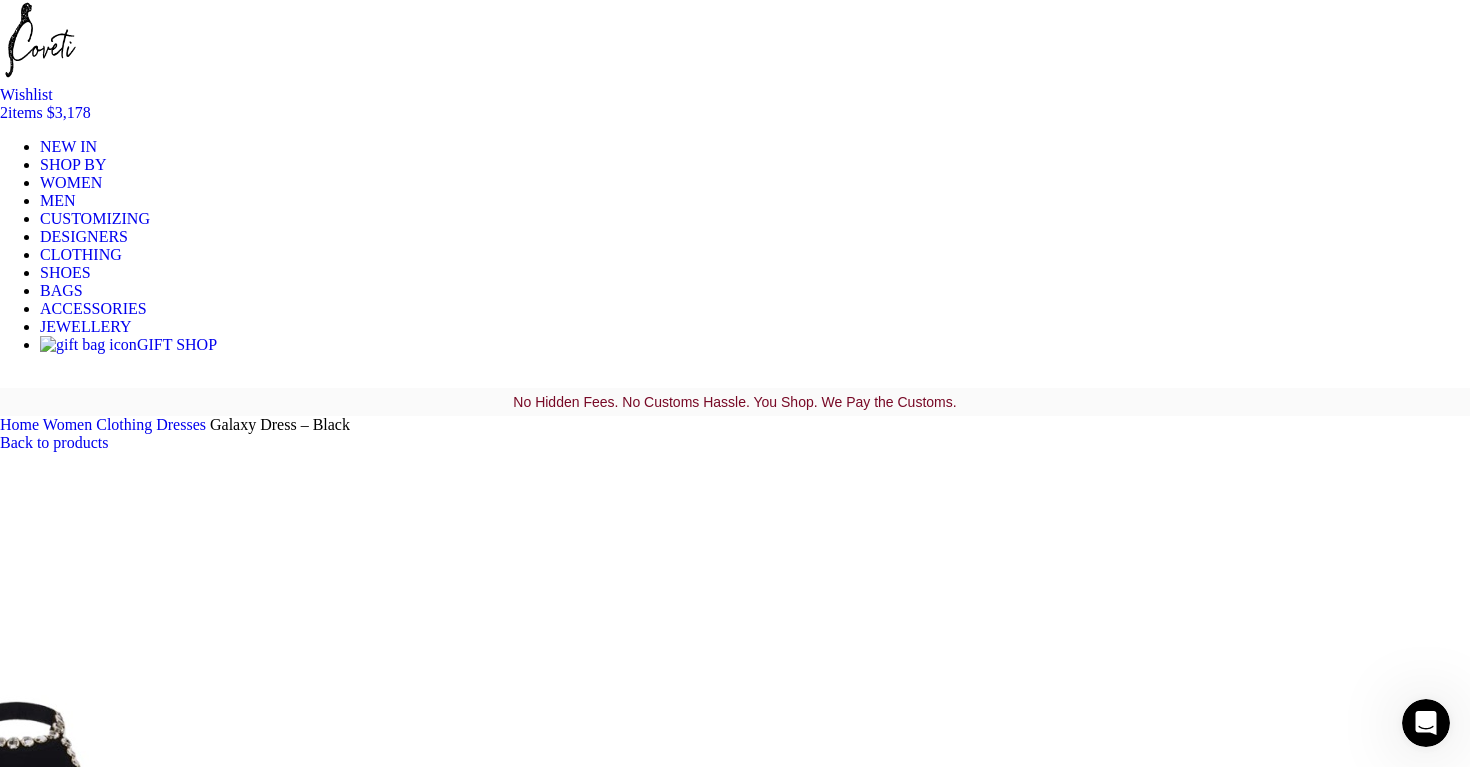 scroll, scrollTop: 0, scrollLeft: 1684, axis: horizontal 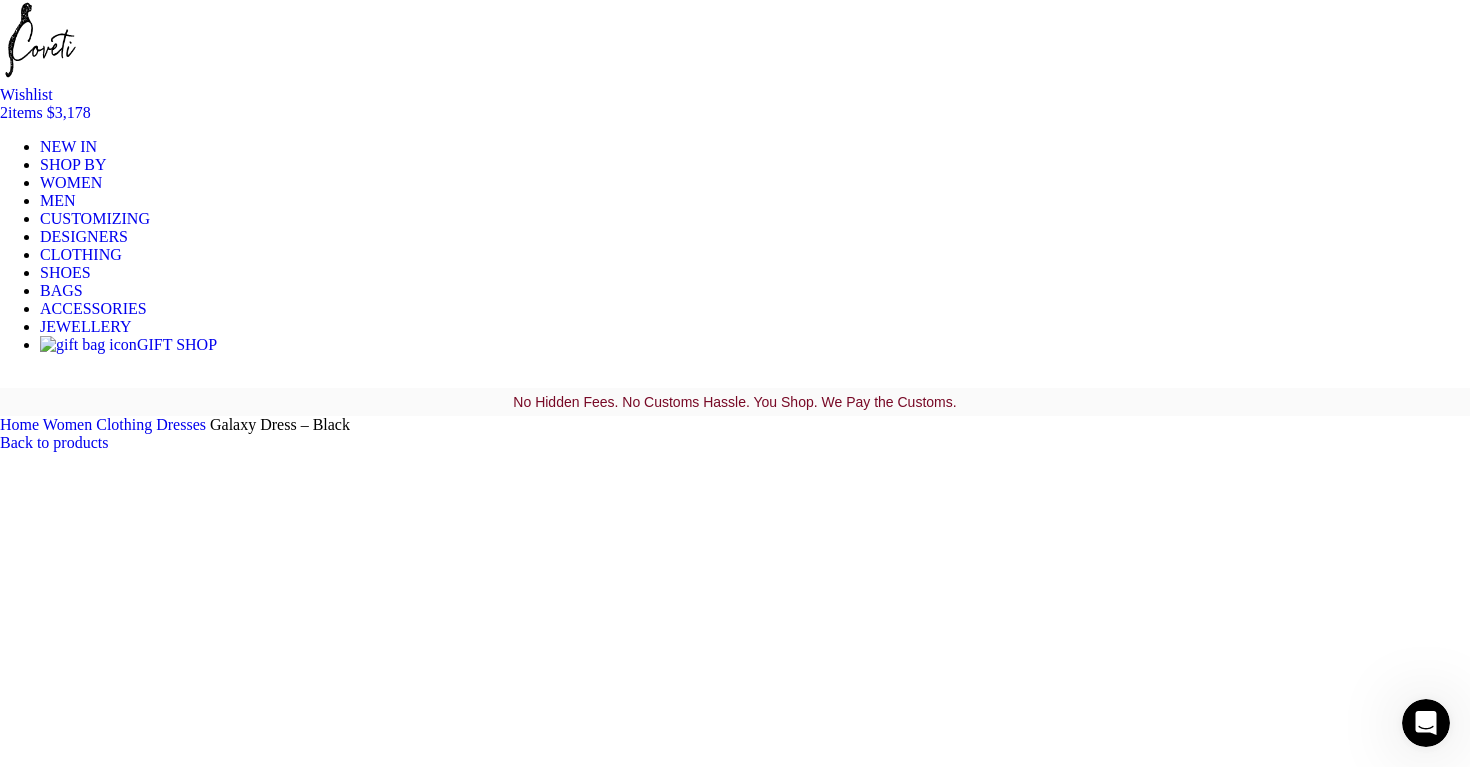 click at bounding box center (310, 1841) 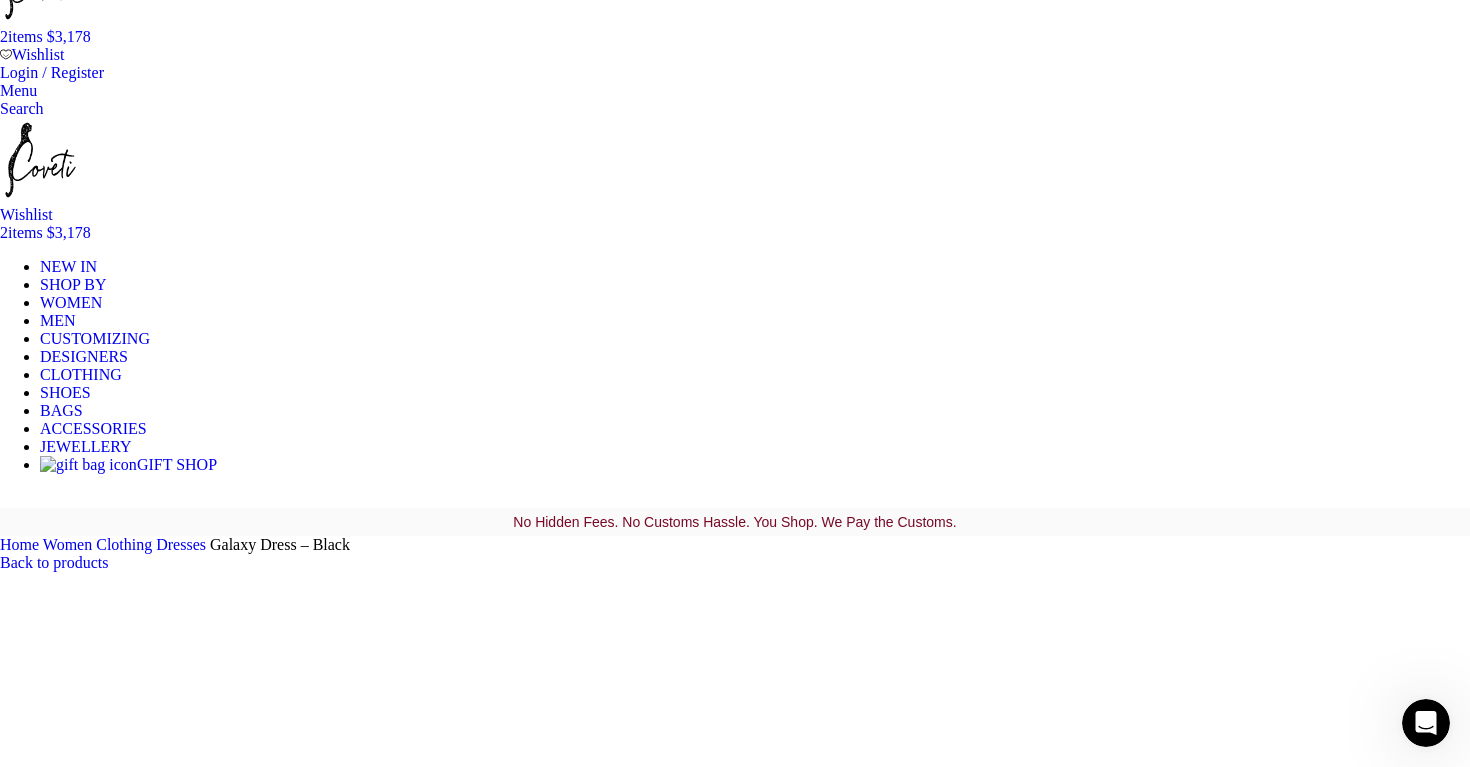 scroll, scrollTop: 100, scrollLeft: 0, axis: vertical 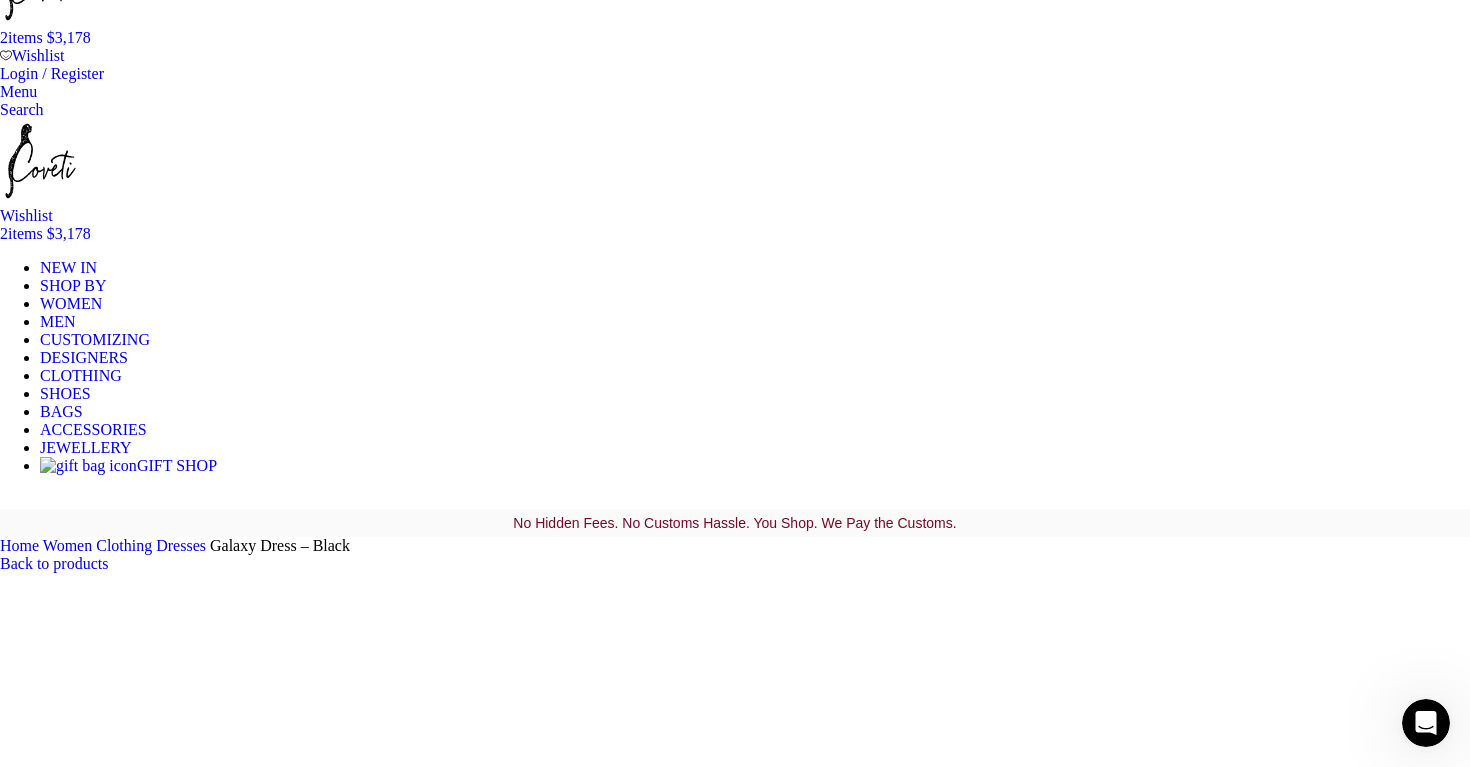 click on "Checkout" at bounding box center [92, 14921] 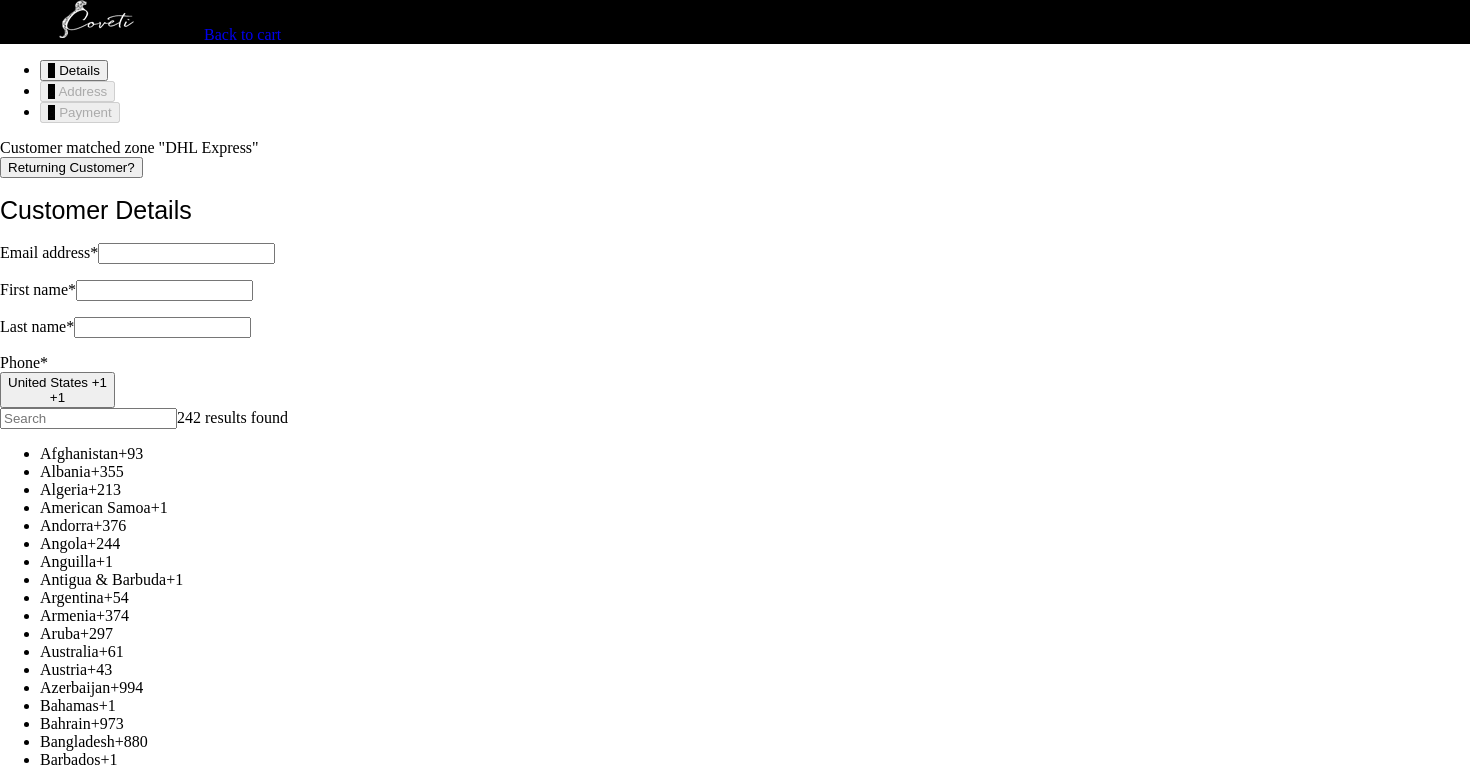 scroll, scrollTop: 0, scrollLeft: 0, axis: both 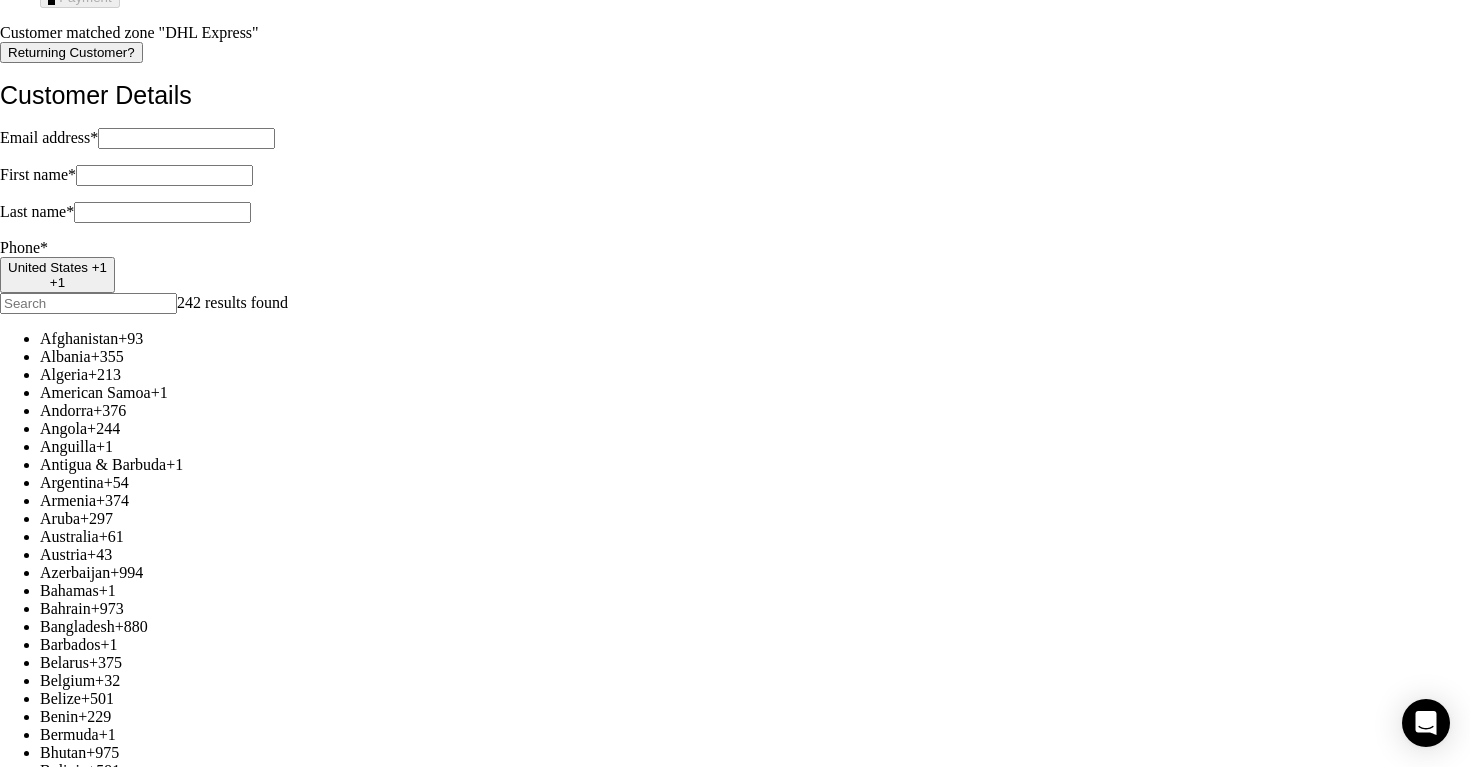 click on "Email address  *" at bounding box center (49, 137) 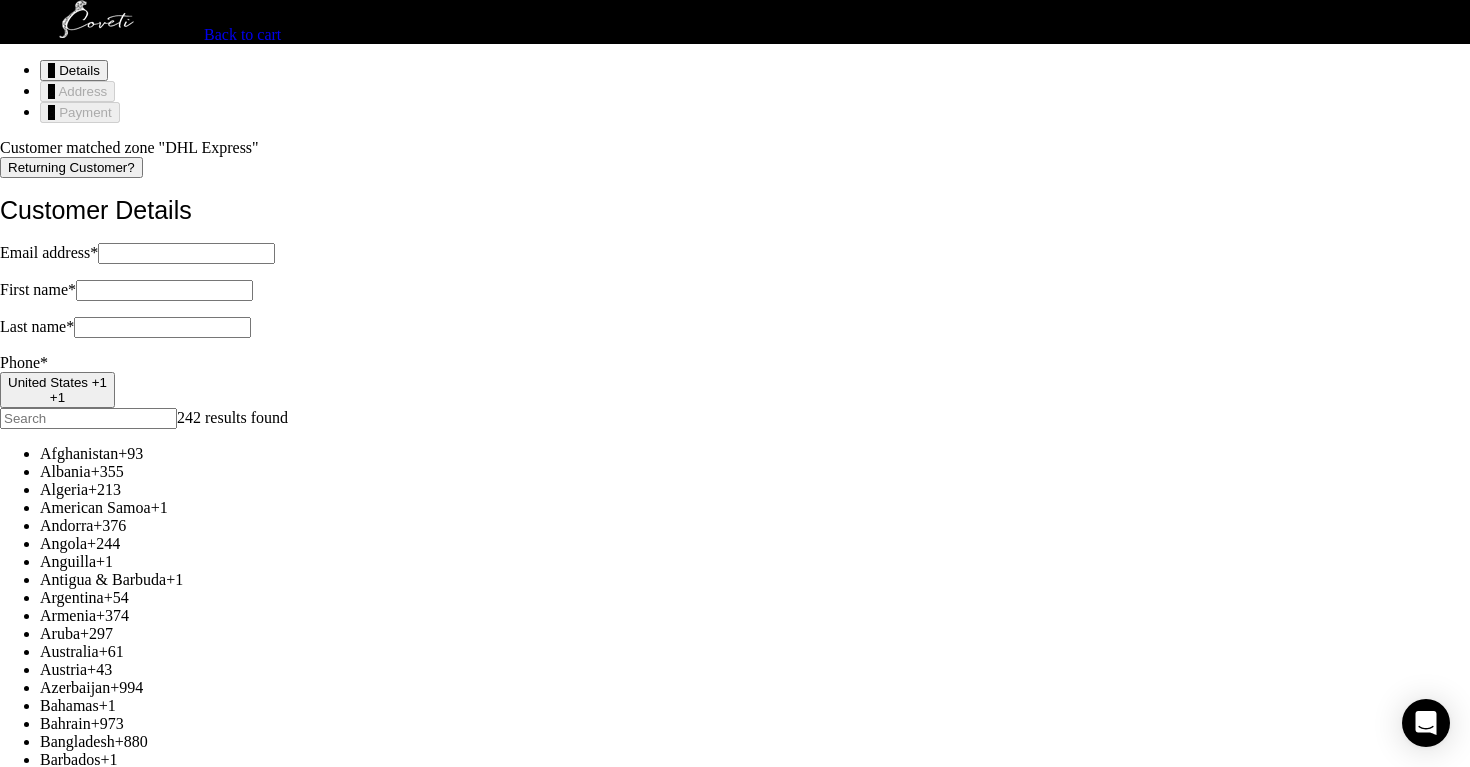 scroll, scrollTop: 0, scrollLeft: 0, axis: both 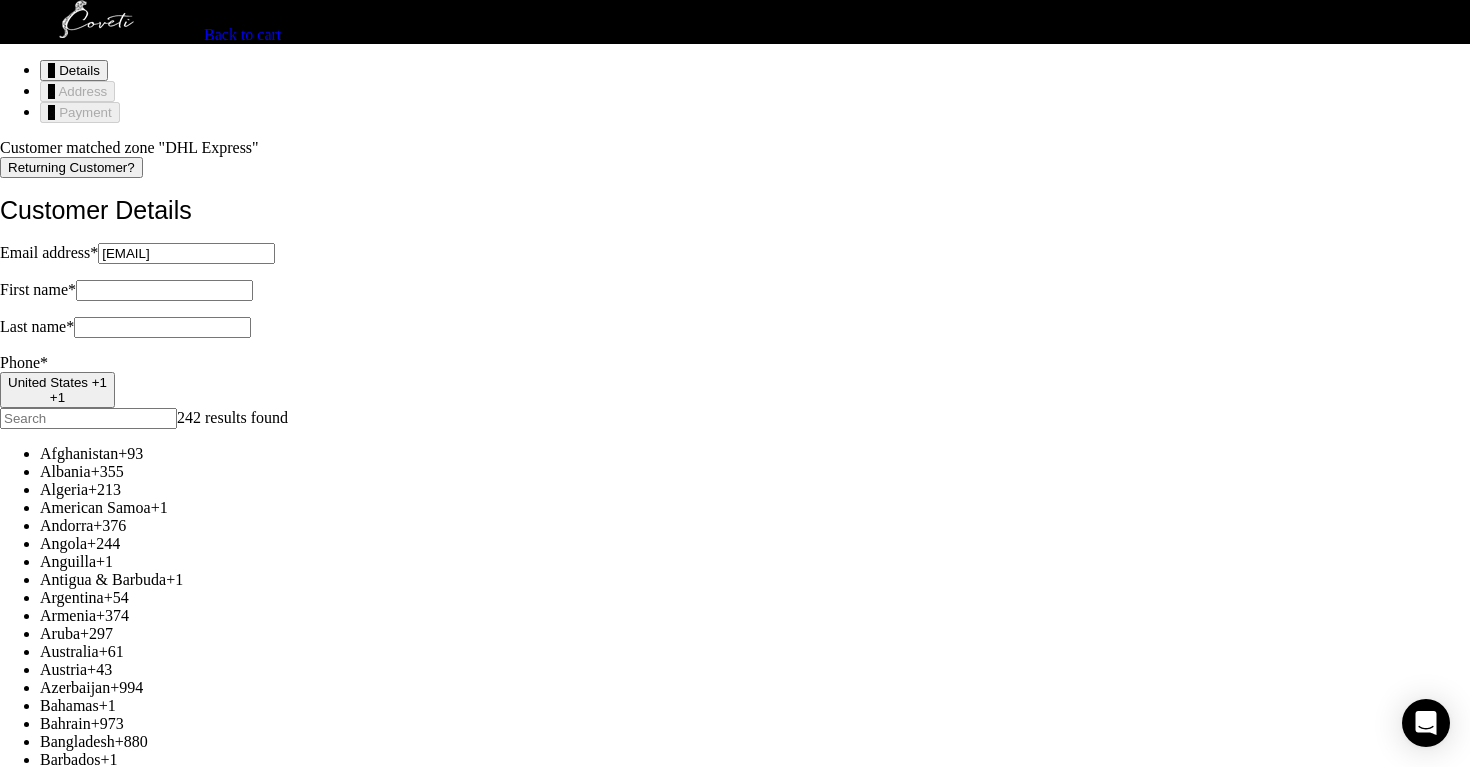 type on "caaaitlin28@aim.com" 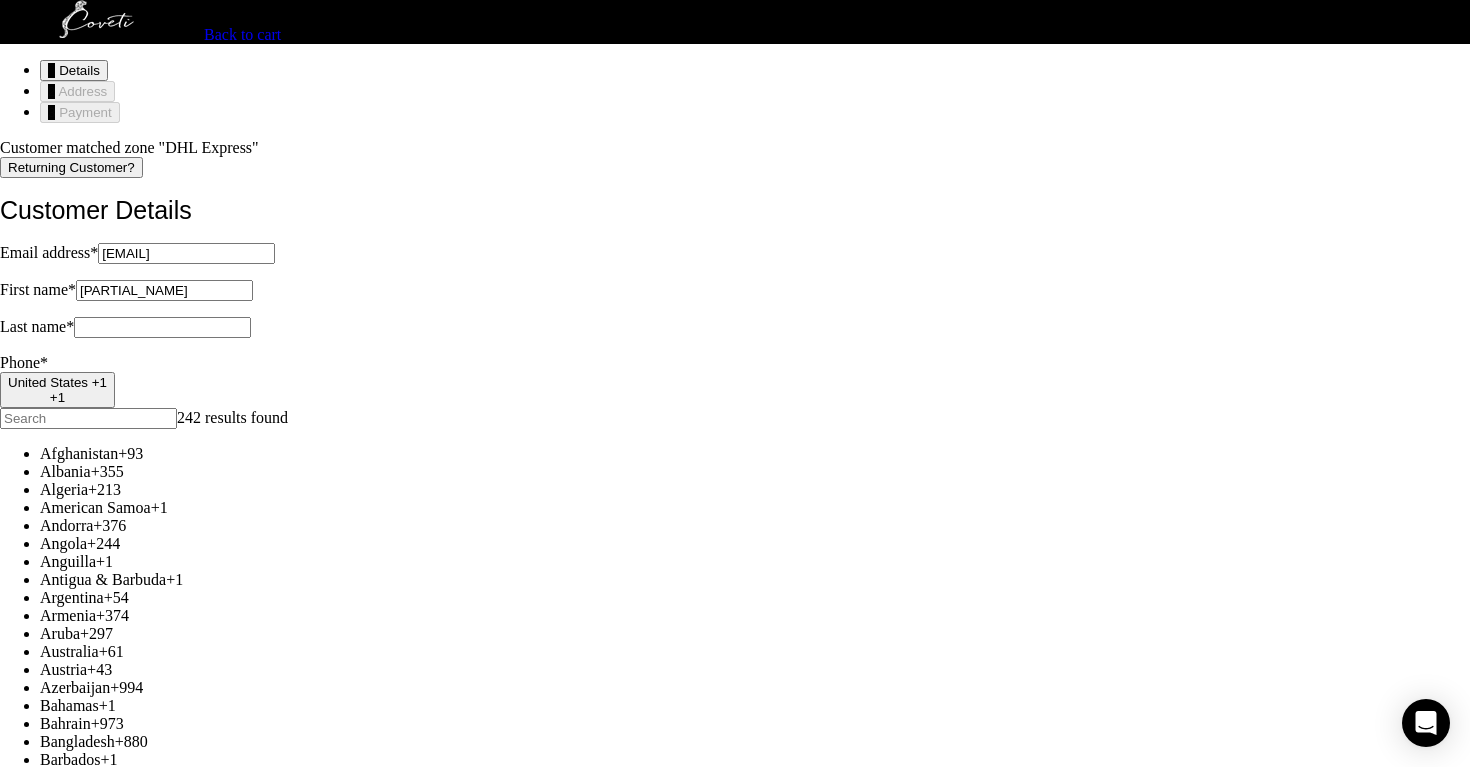 type on "caitlin" 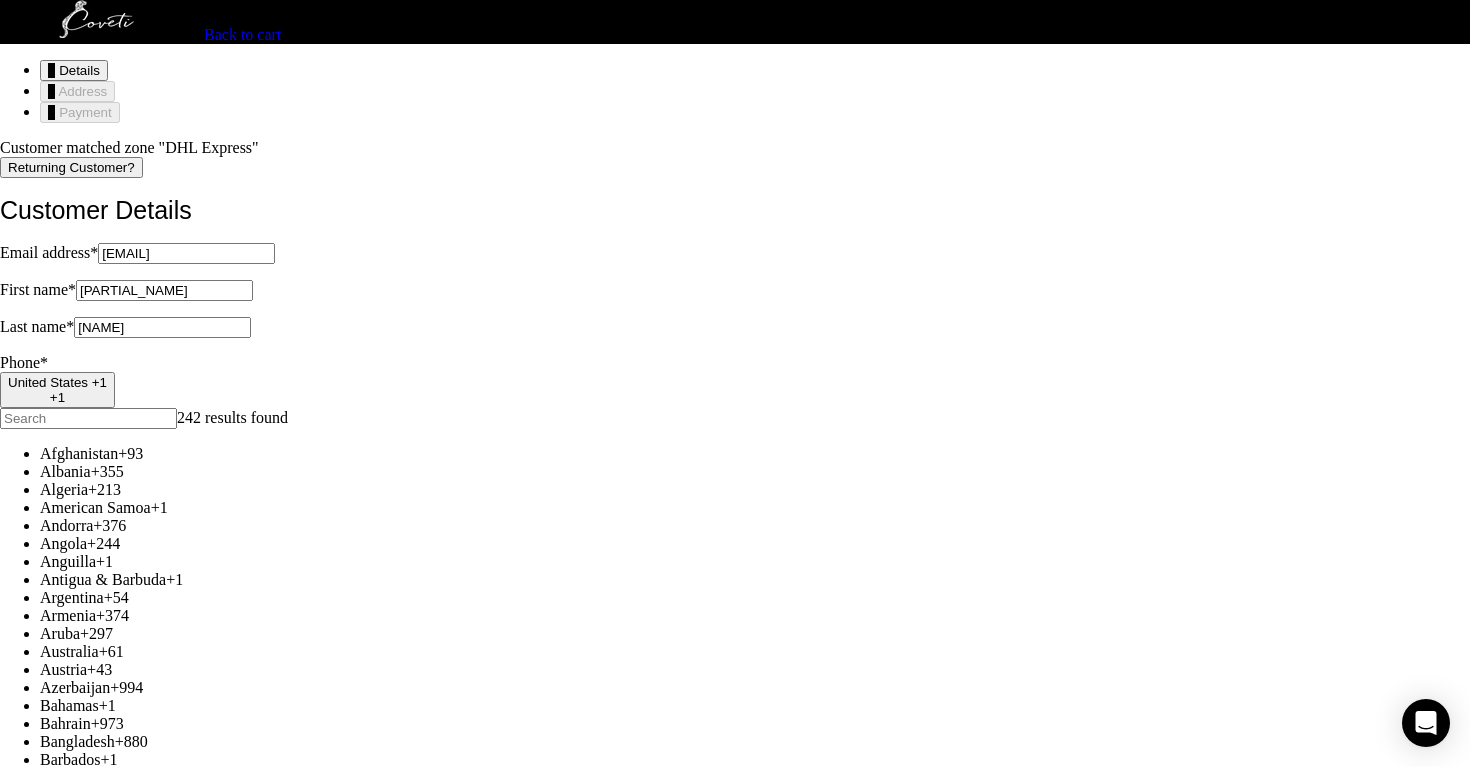 type on "conroy" 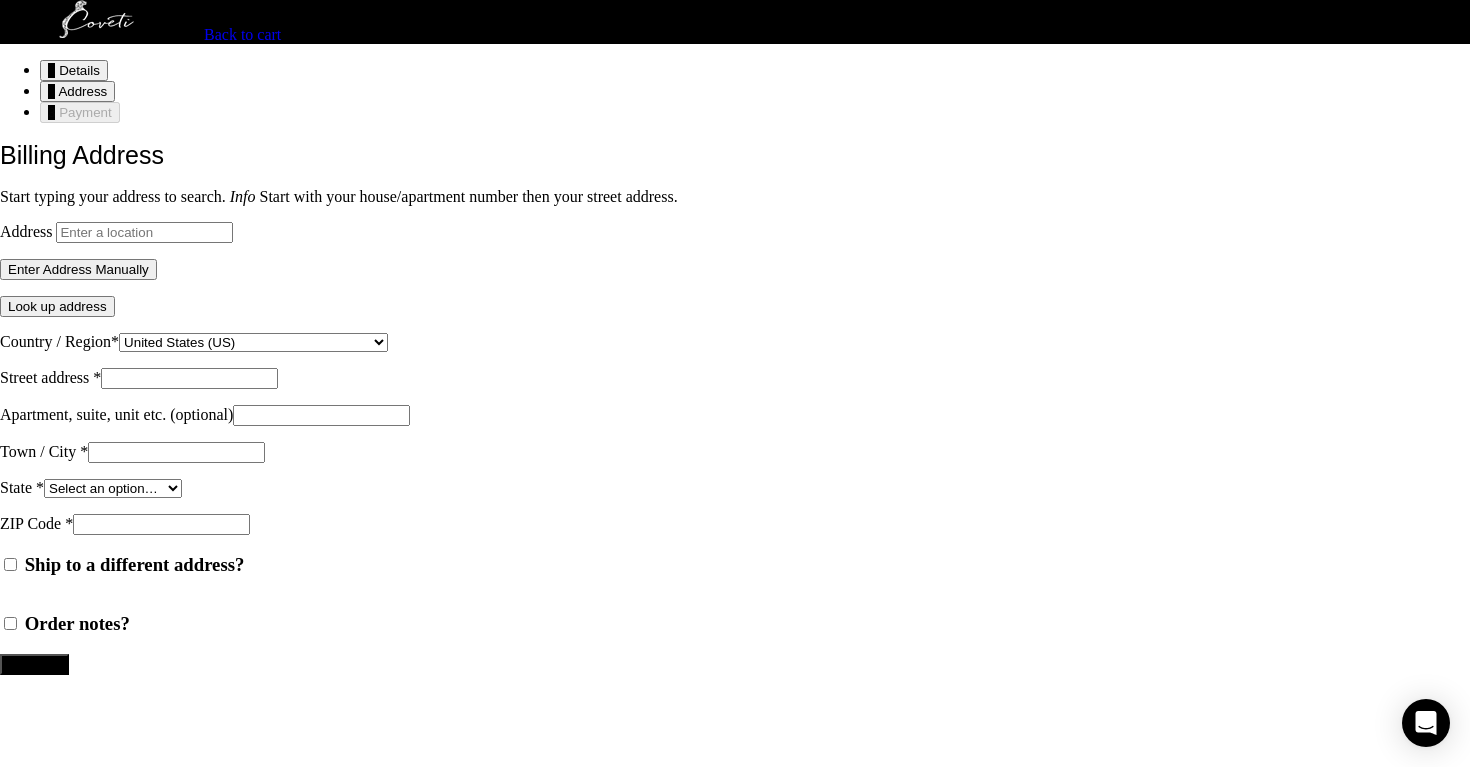click on "Address" at bounding box center [144, 232] 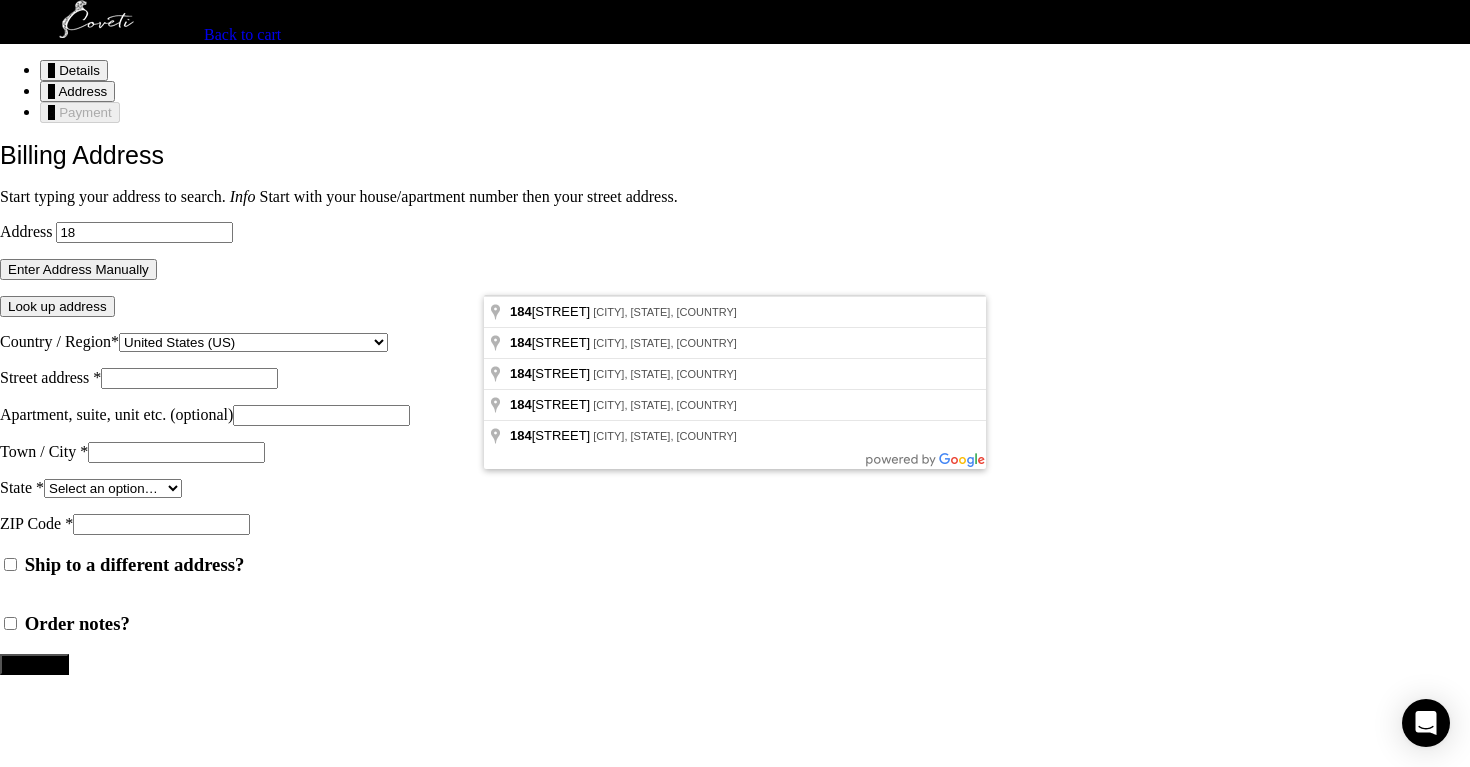 type on "1" 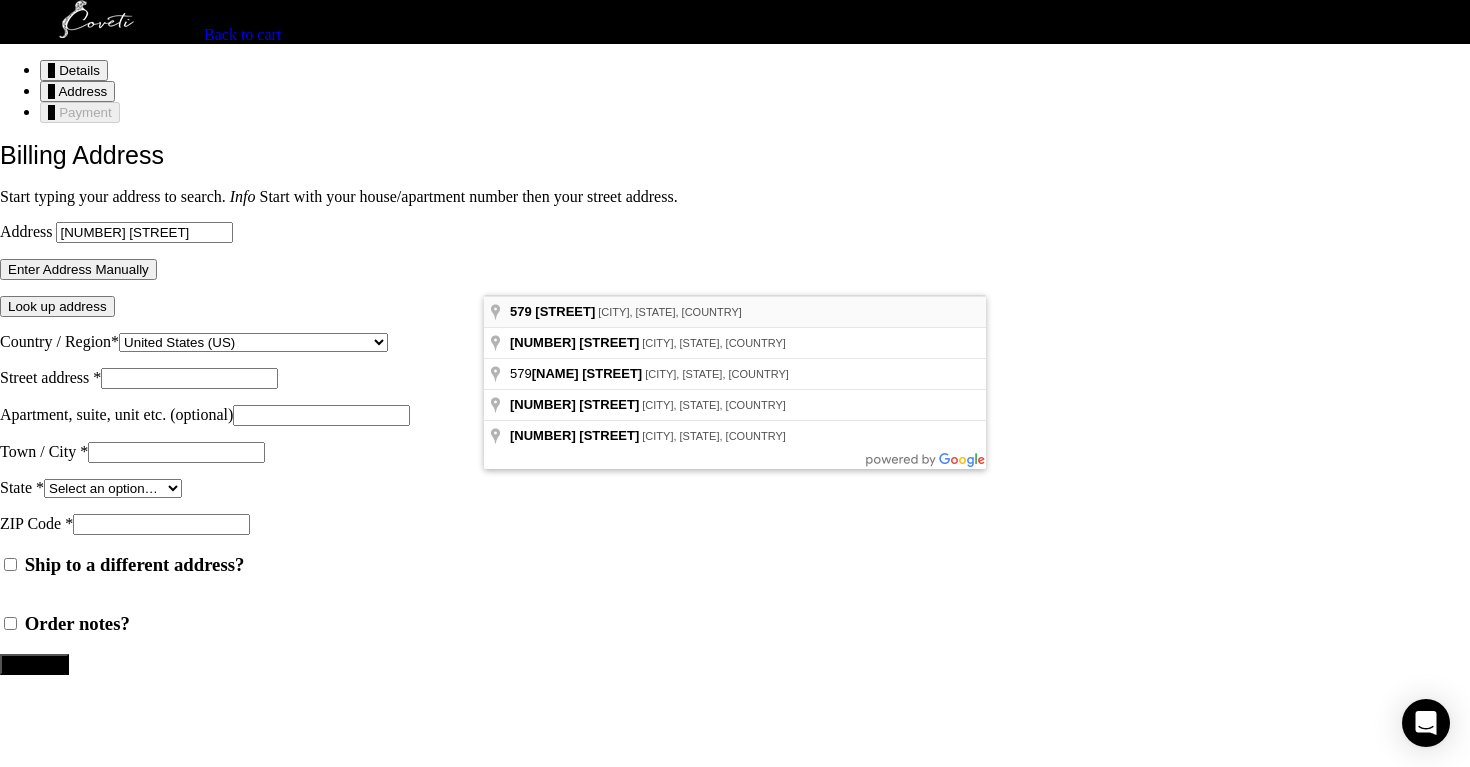 type on "579 Kearney Lane, Oyster Bay, NY, USA" 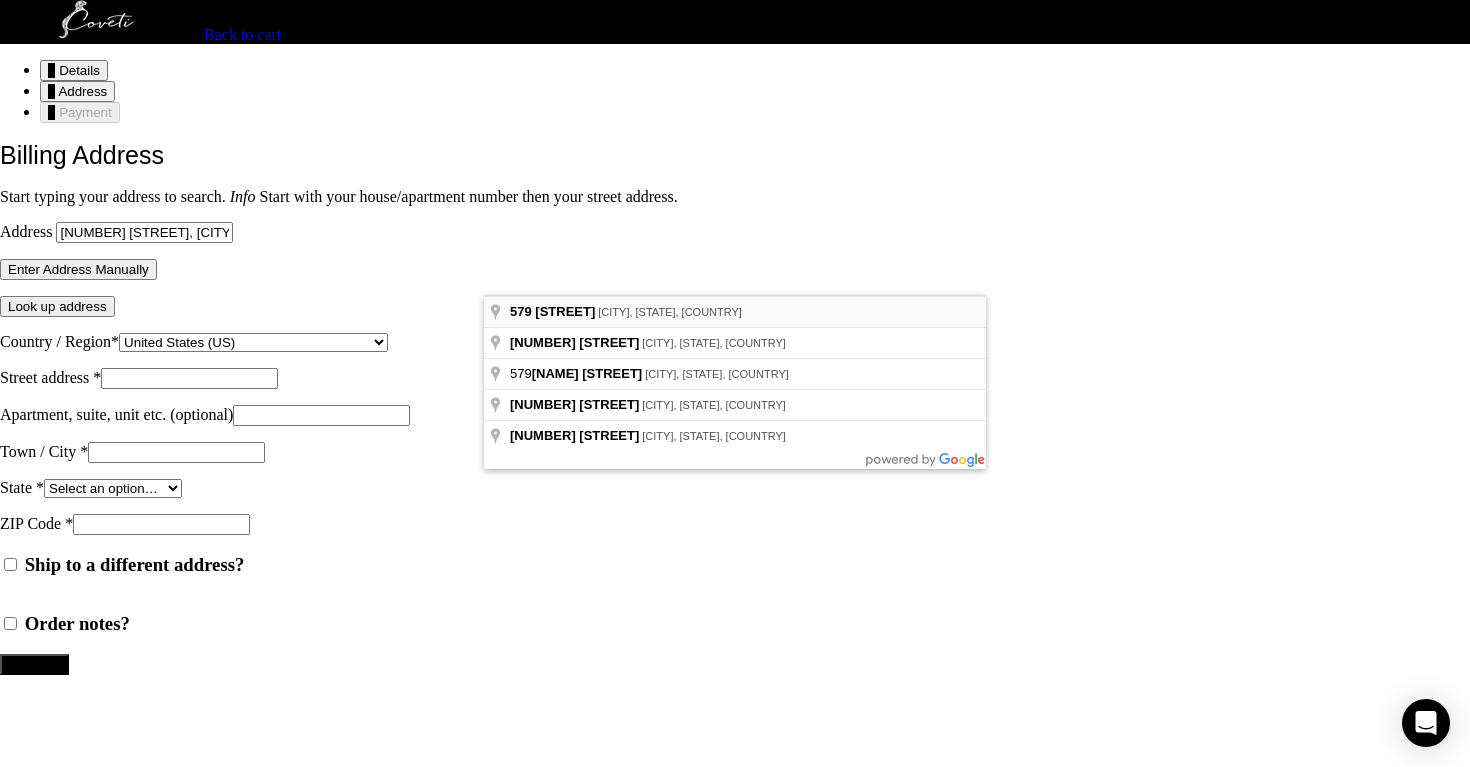 select on "US" 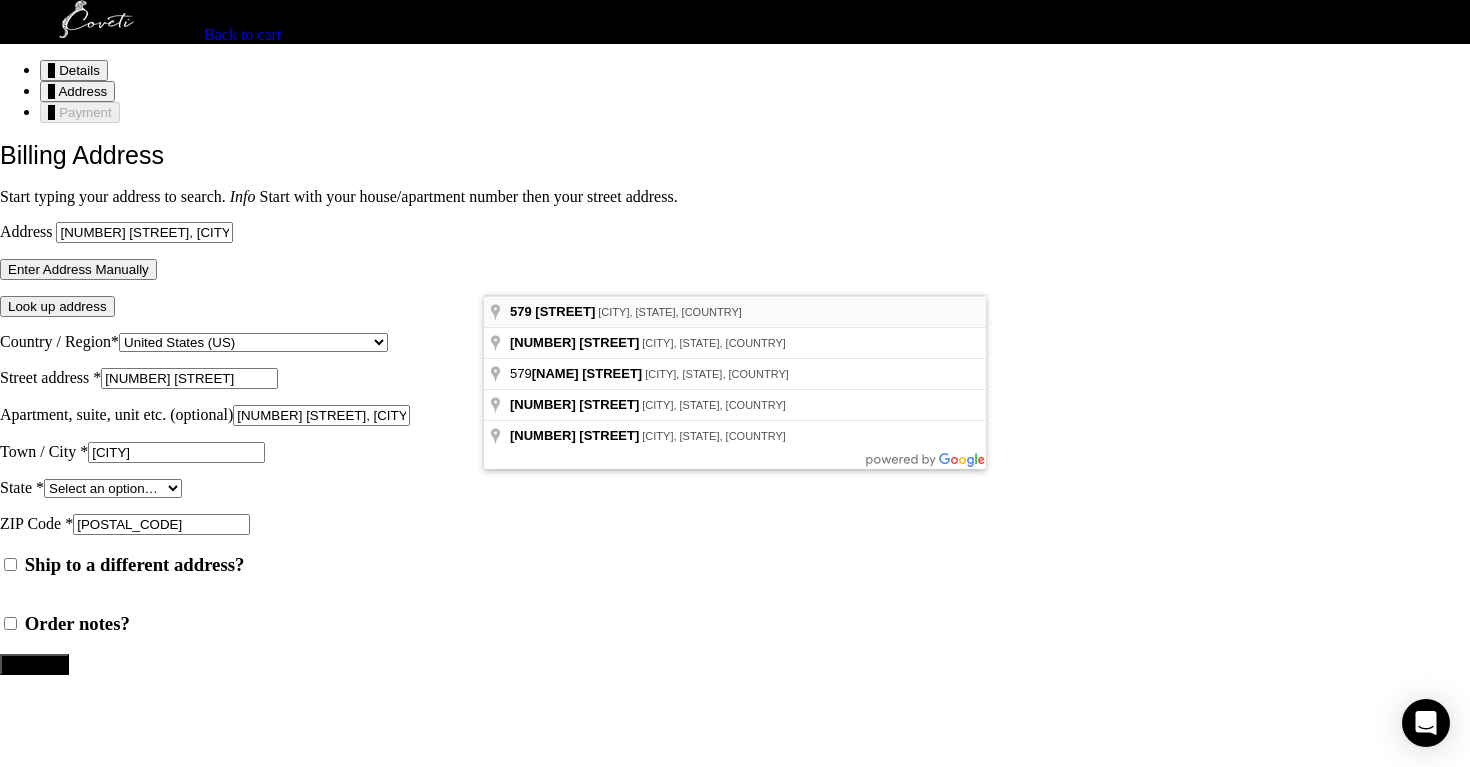 select on "NY" 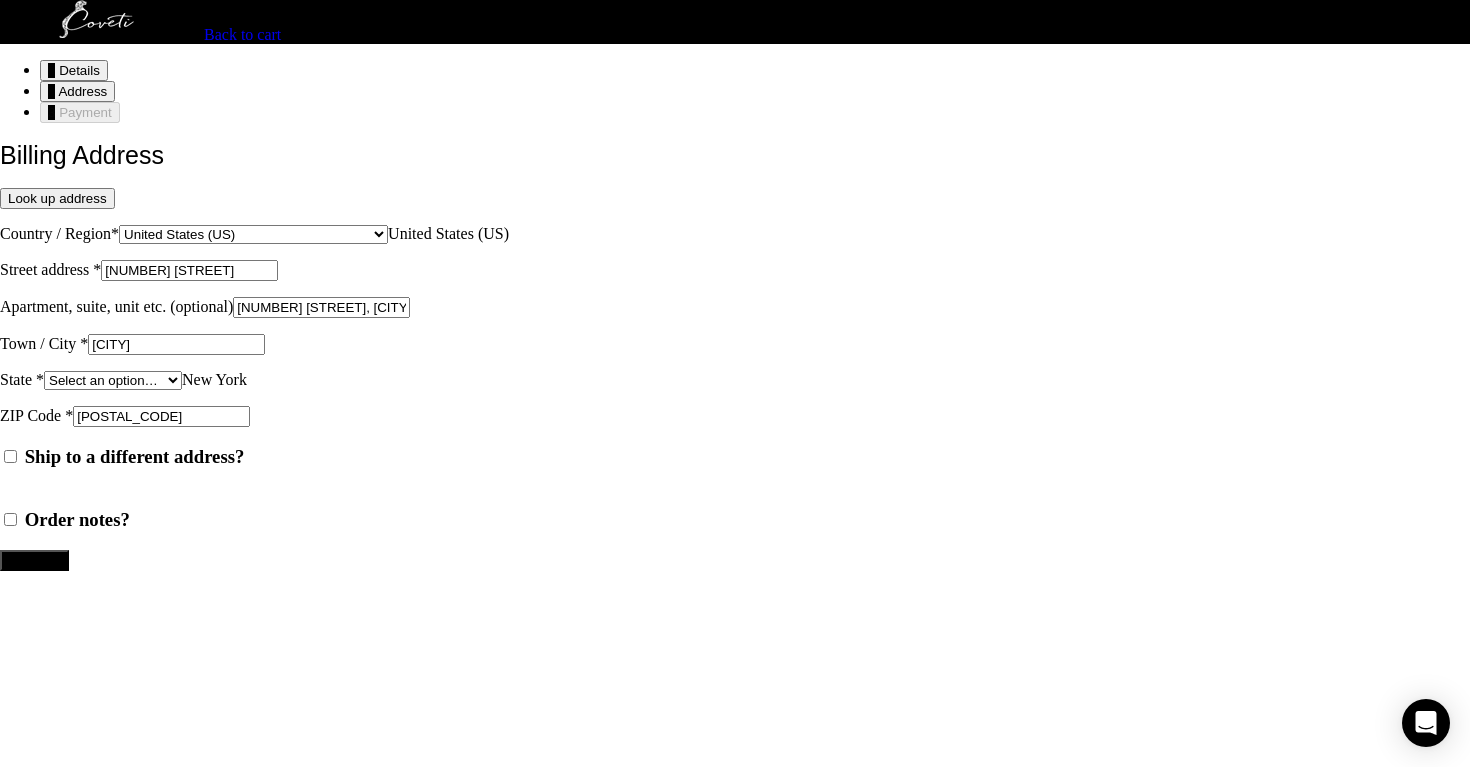 scroll, scrollTop: 292, scrollLeft: 0, axis: vertical 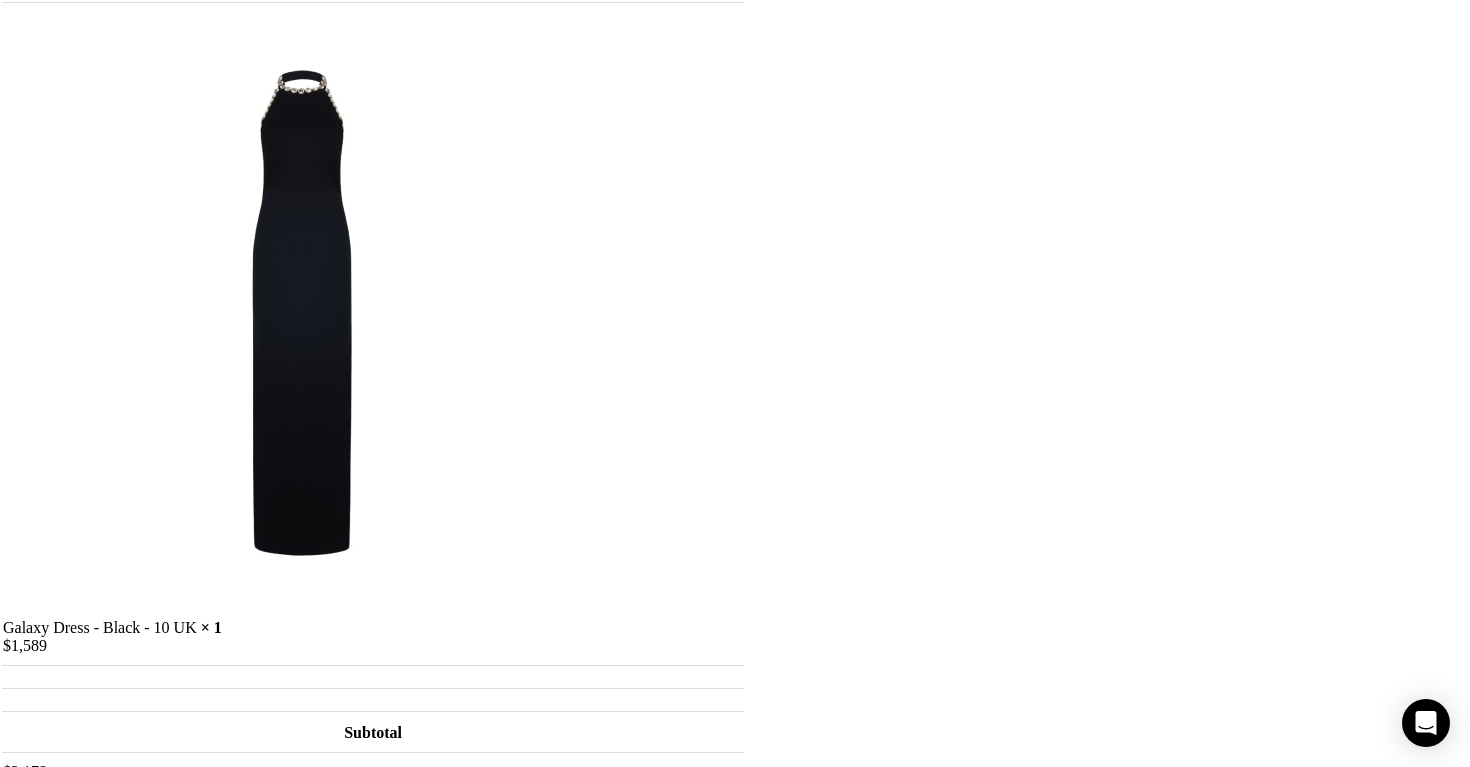 click on "terms and conditions" at bounding box center (320, 1298) 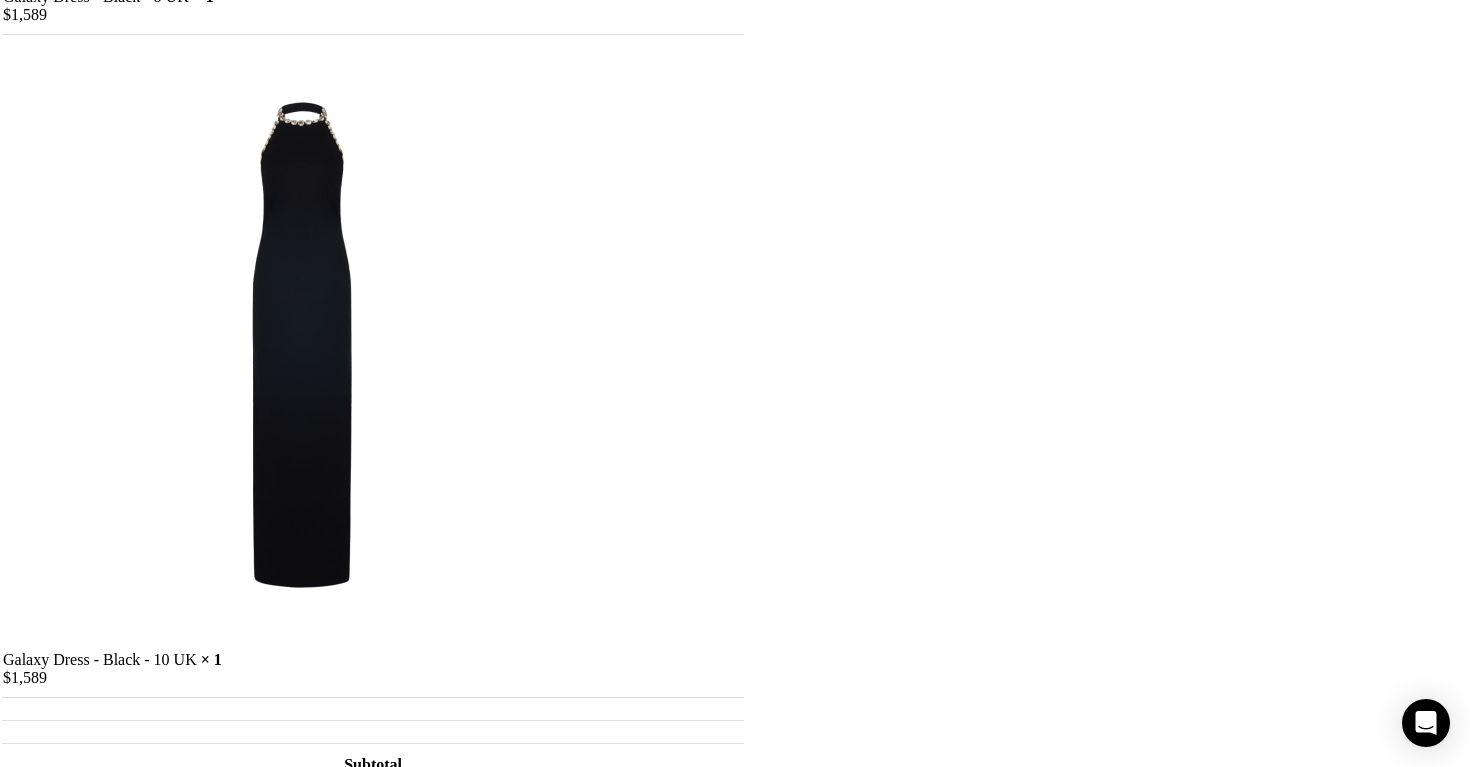 scroll, scrollTop: 969, scrollLeft: 0, axis: vertical 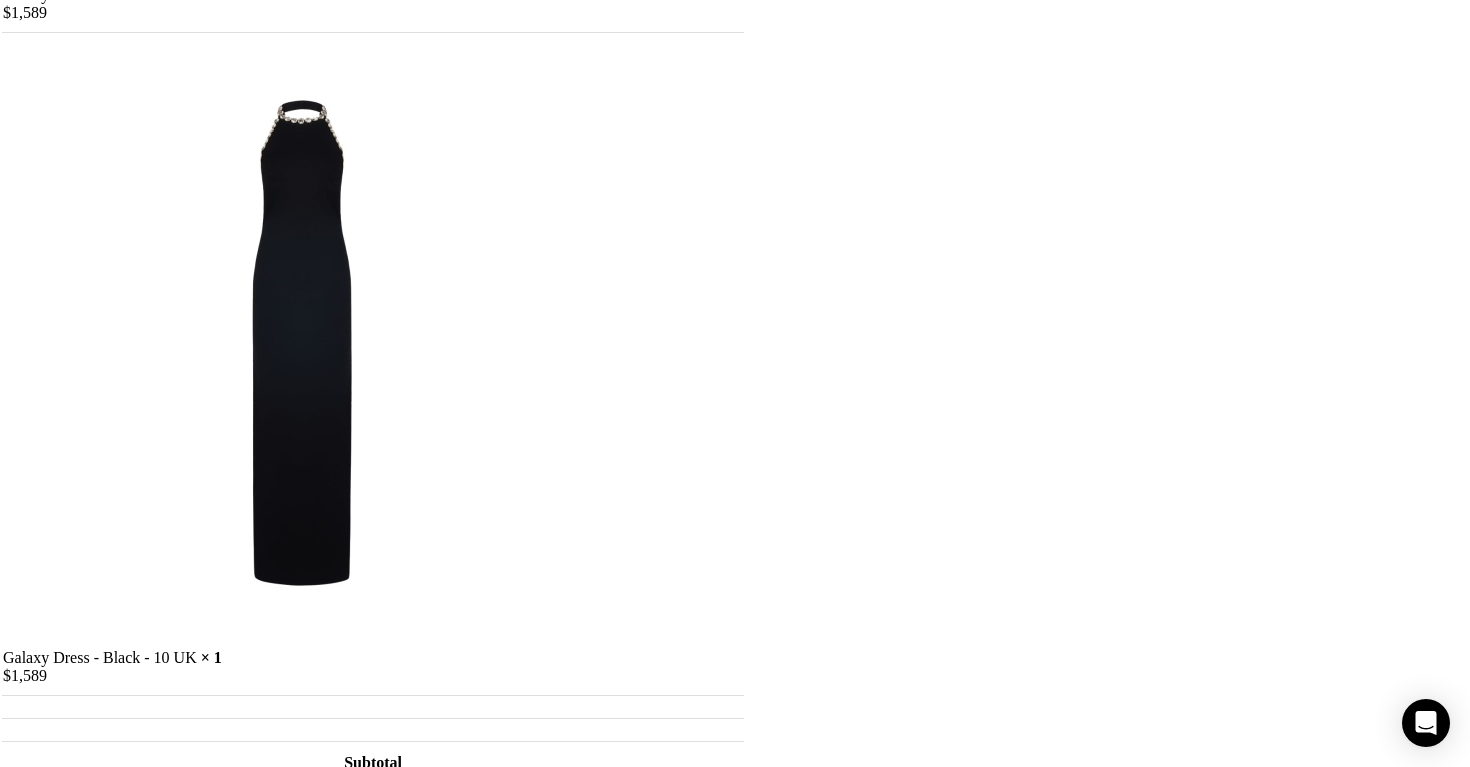 click on "I have read and agree to the website  terms and conditions   *" at bounding box center [10, 1327] 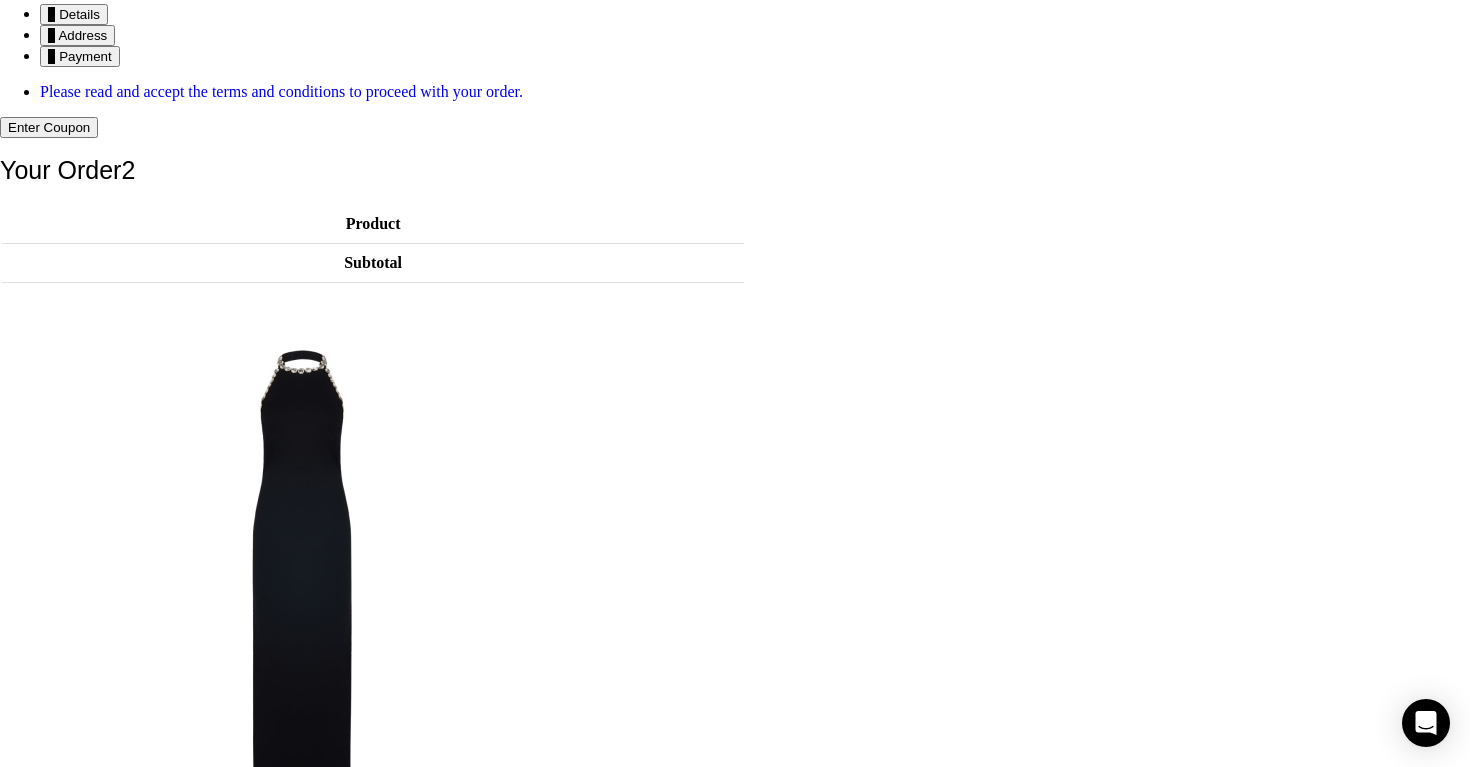 scroll, scrollTop: 58, scrollLeft: 0, axis: vertical 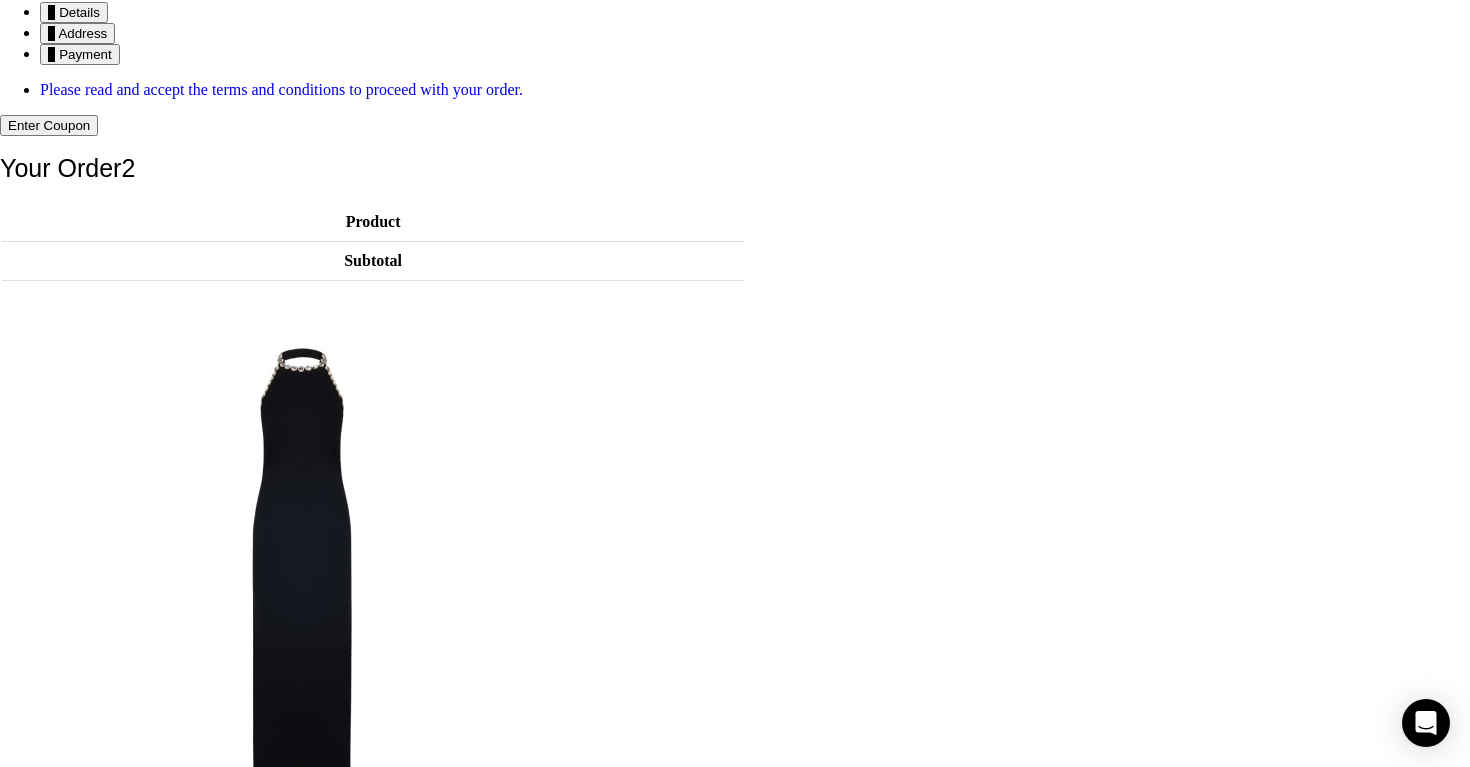 click on "Galaxy Dress - Black - 8 UK" at bounding box center [96, 905] 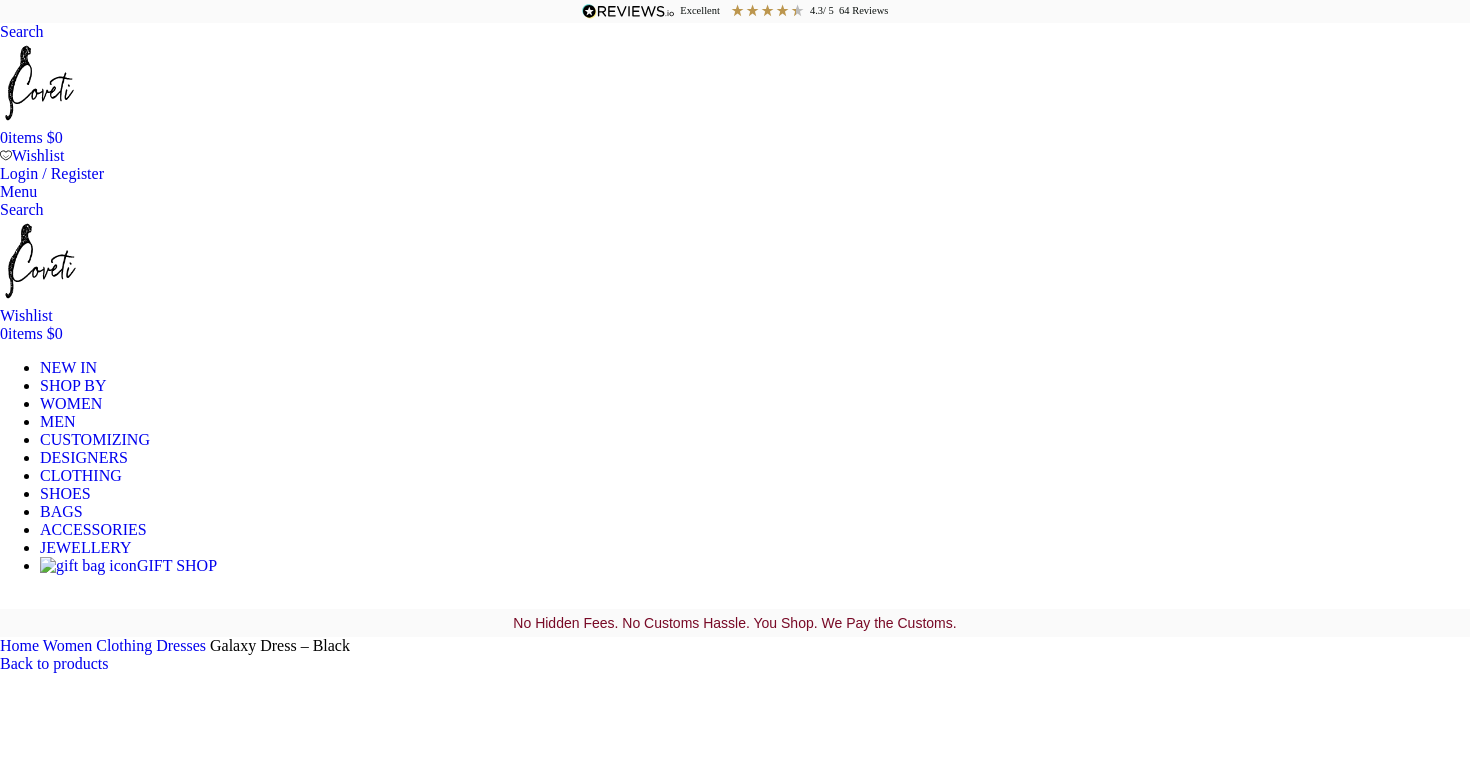 scroll, scrollTop: 252, scrollLeft: 0, axis: vertical 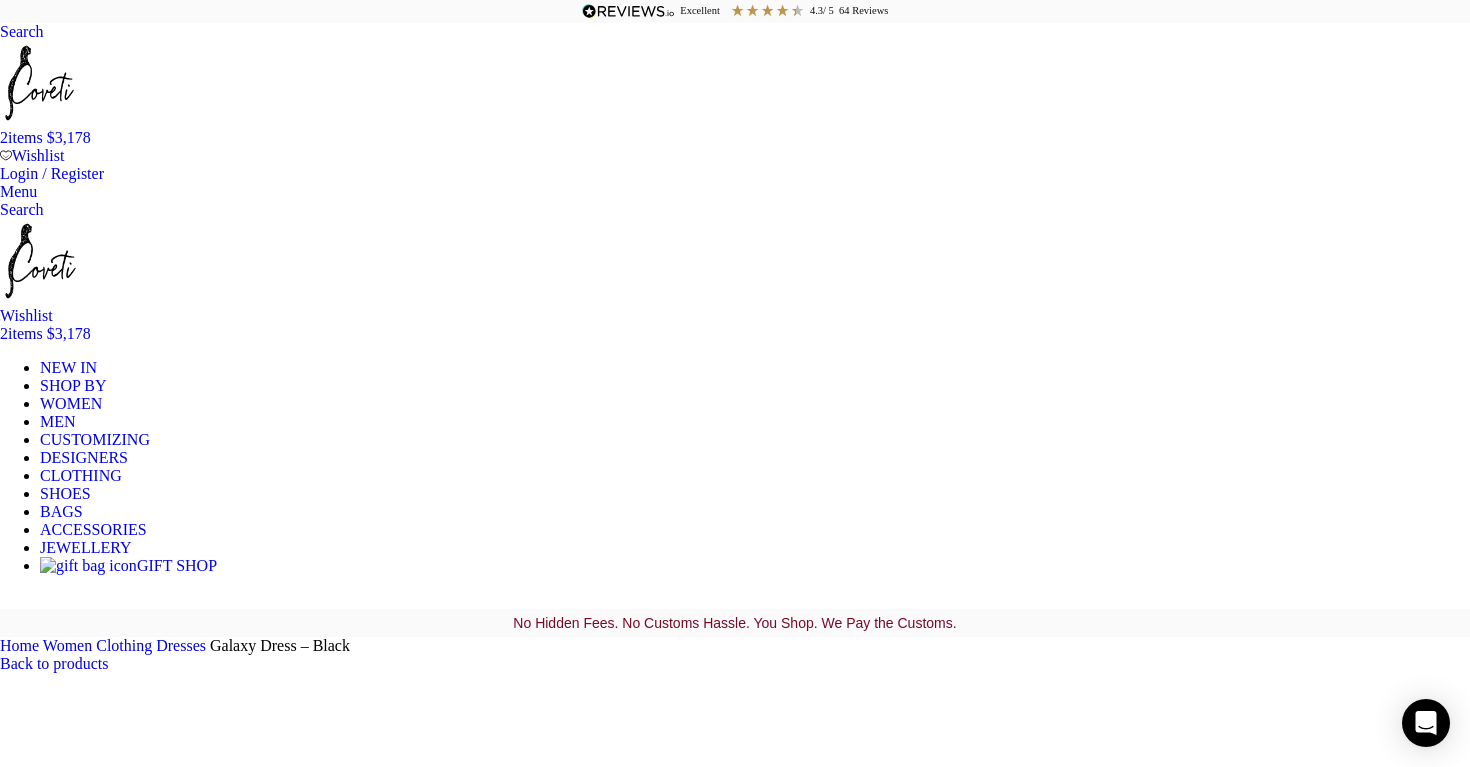 click on "All clothing" at bounding box center (-222, 829) 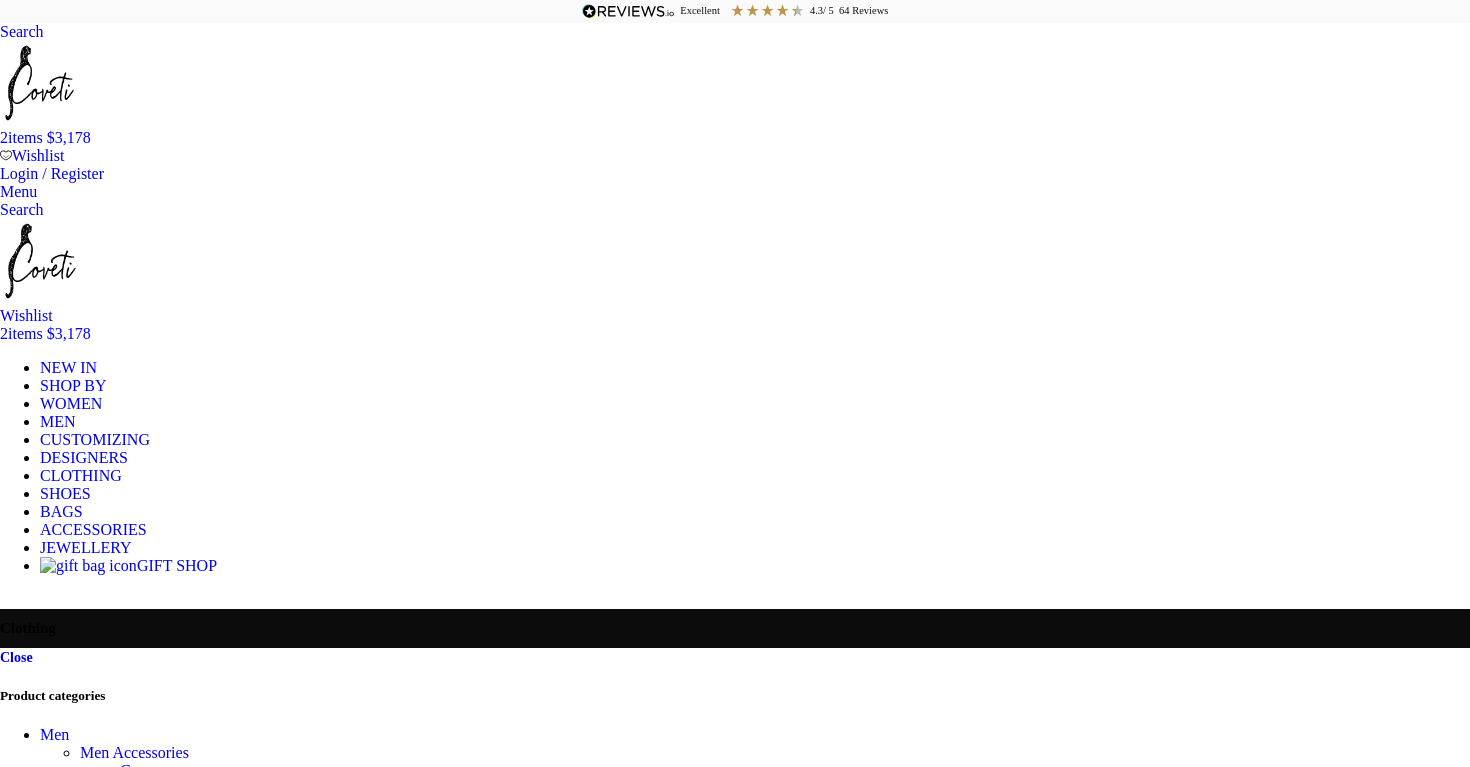 scroll, scrollTop: 0, scrollLeft: 0, axis: both 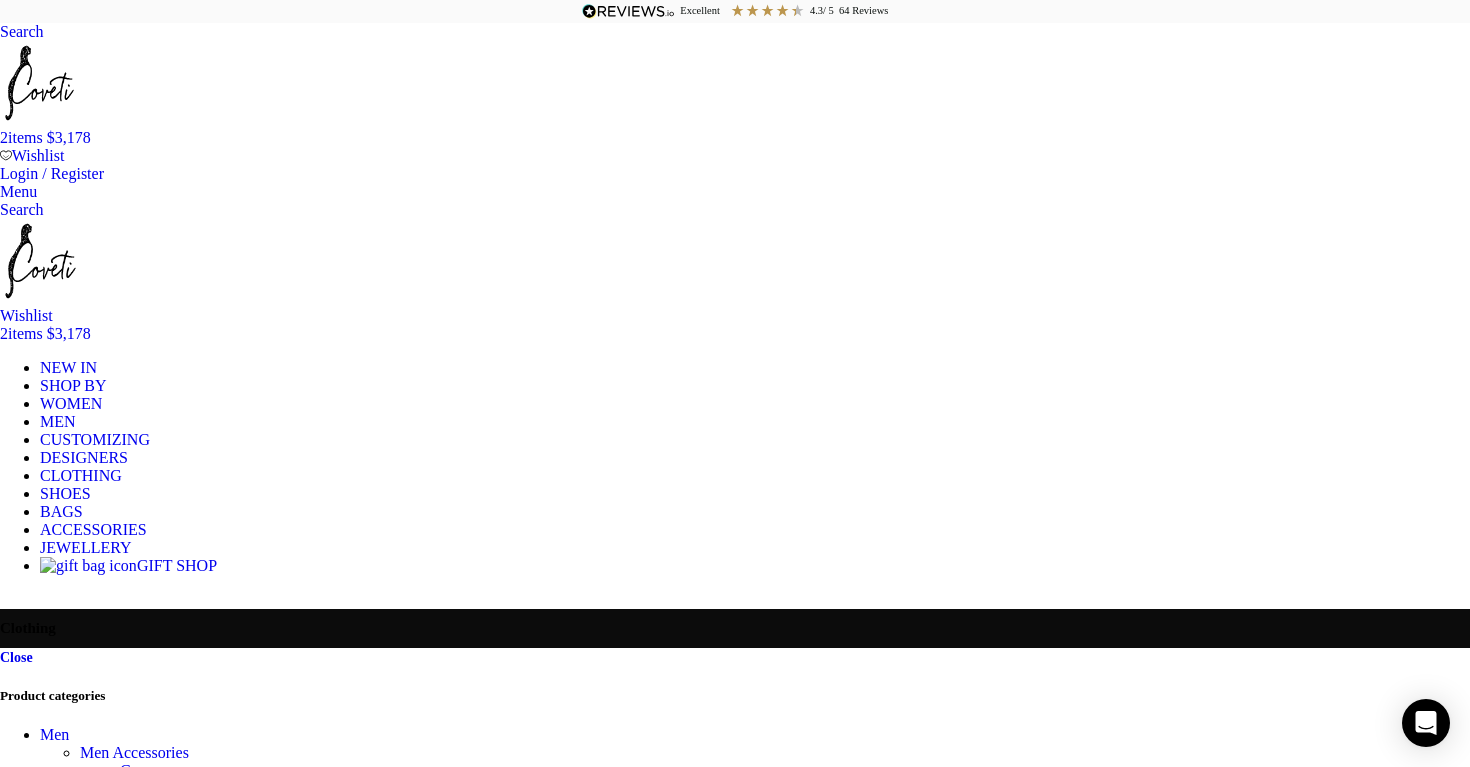 click on "Black Black" at bounding box center [71, 3377] 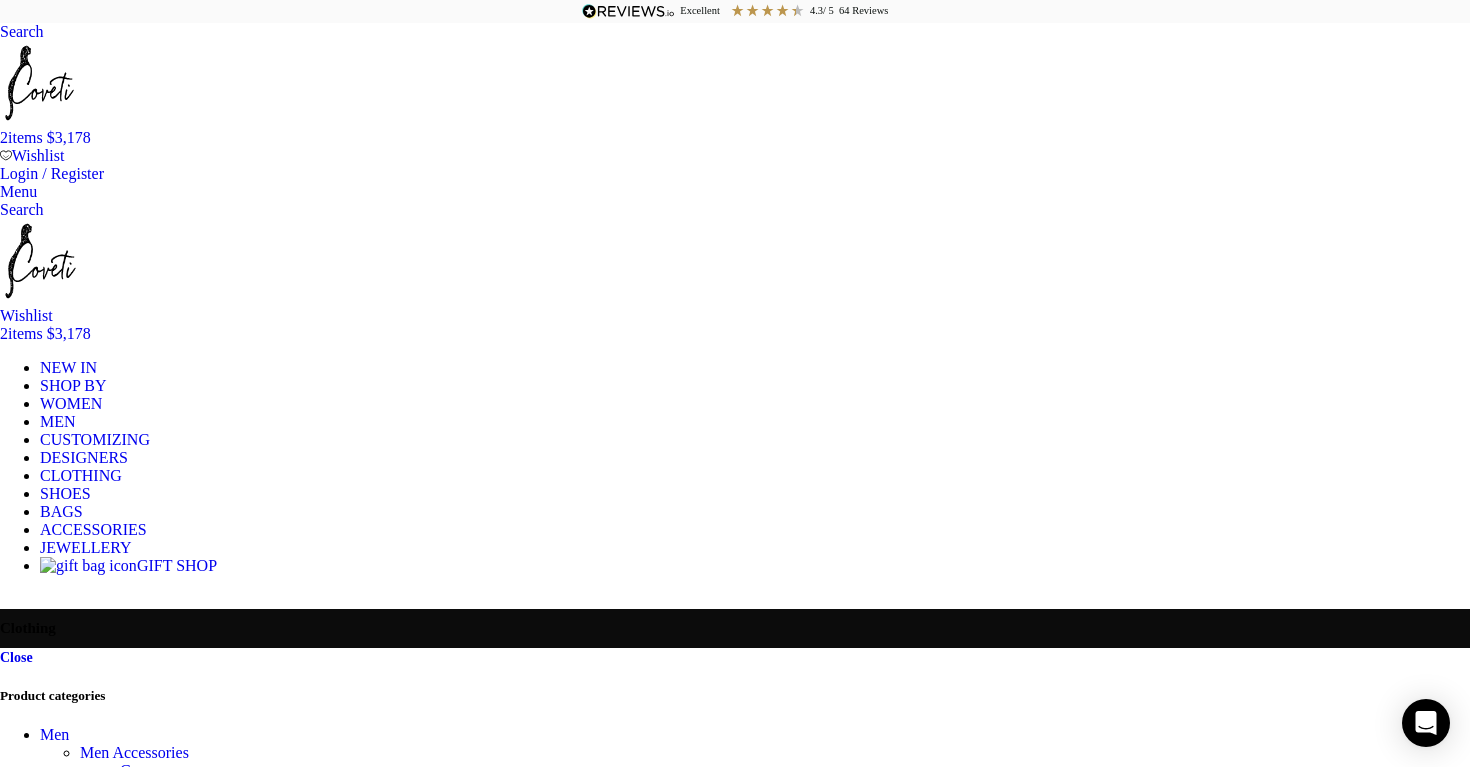 scroll, scrollTop: 0, scrollLeft: 0, axis: both 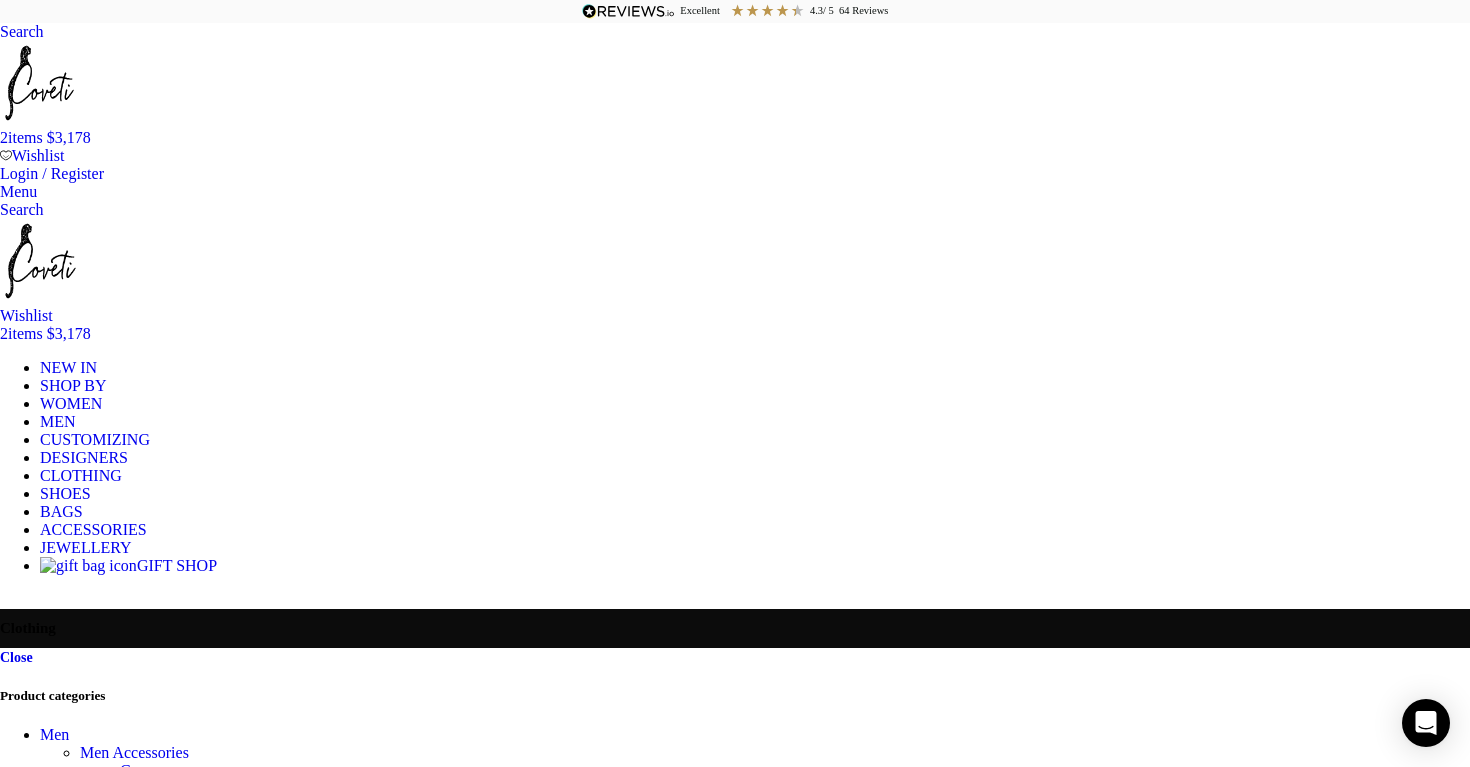 click on "Color" at bounding box center (735, 3275) 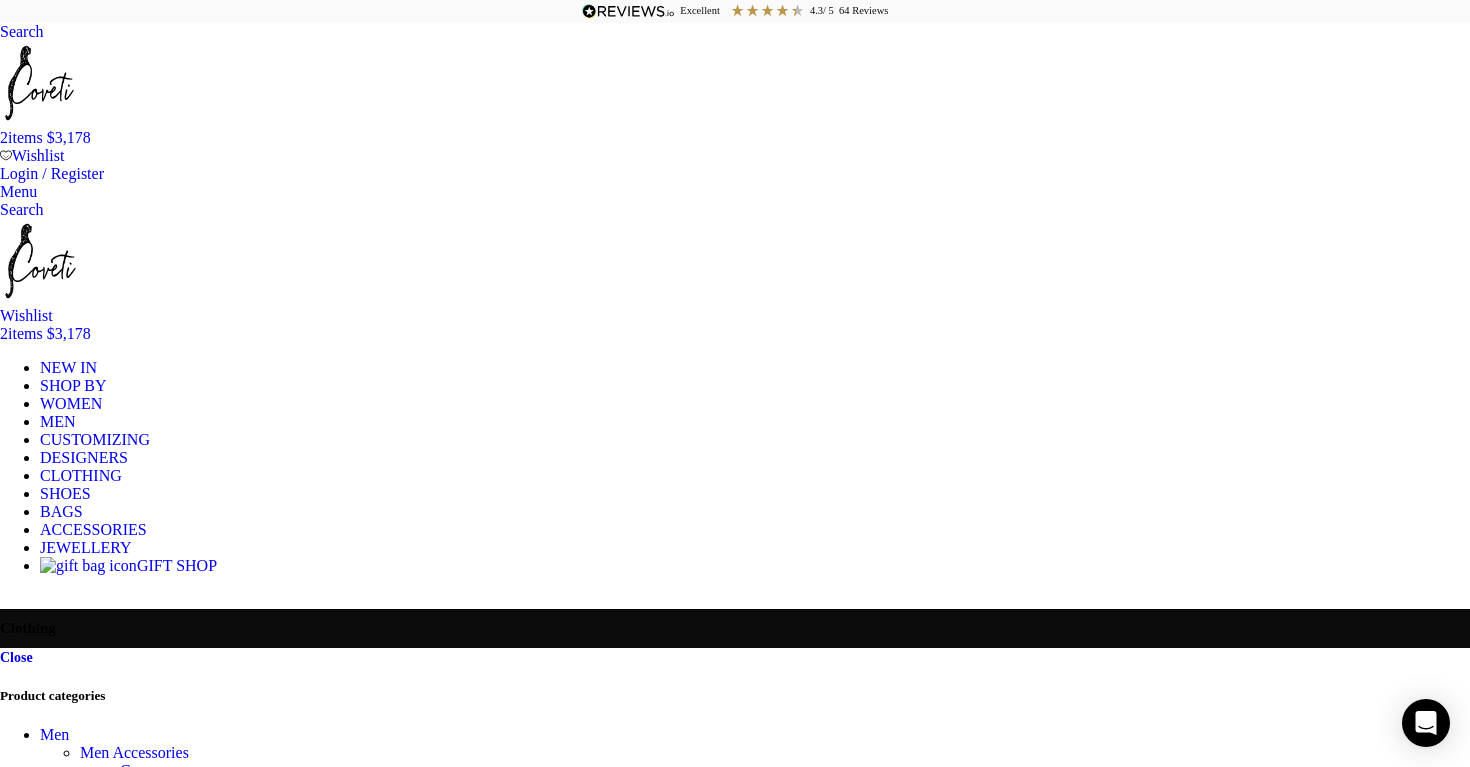 scroll, scrollTop: 0, scrollLeft: 0, axis: both 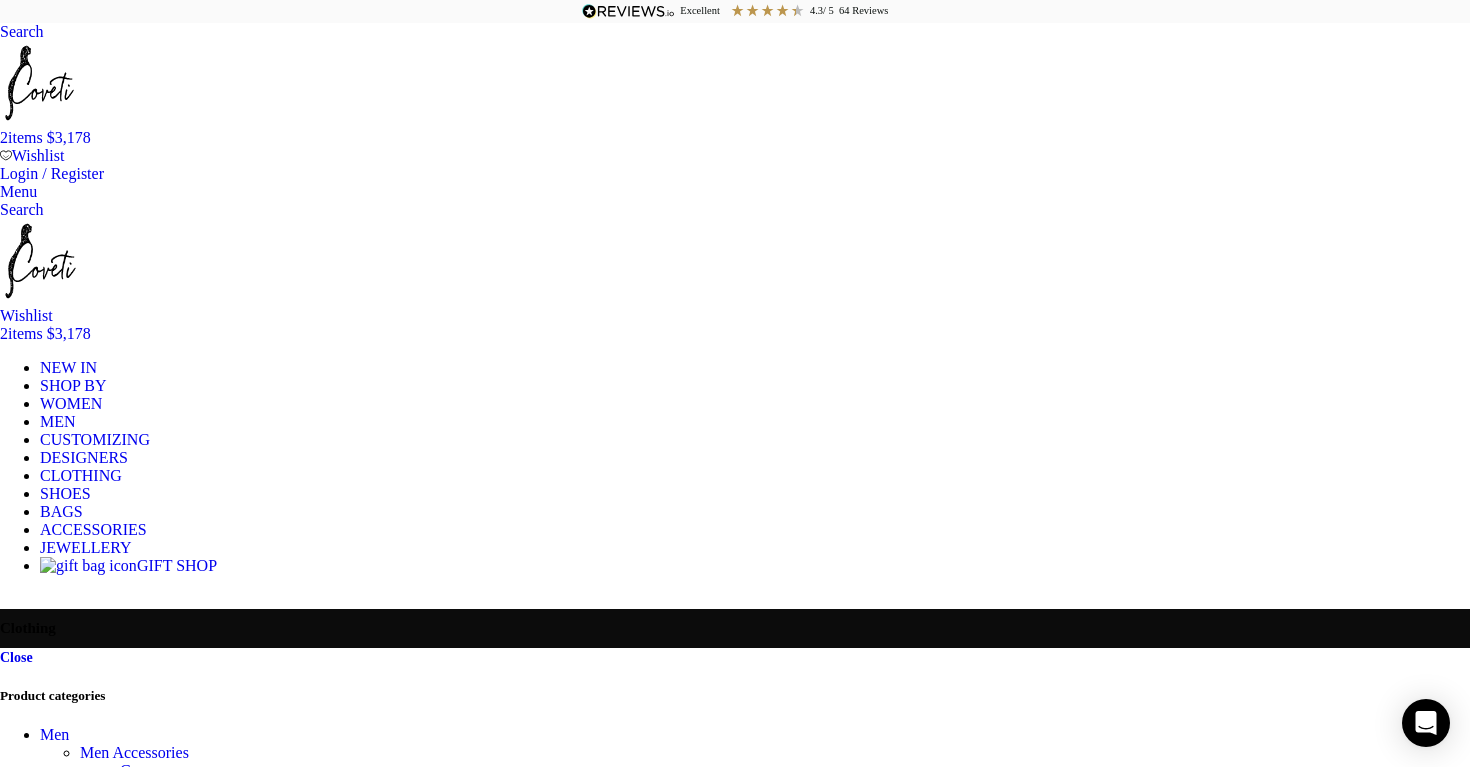 click on "Color" at bounding box center (735, 3275) 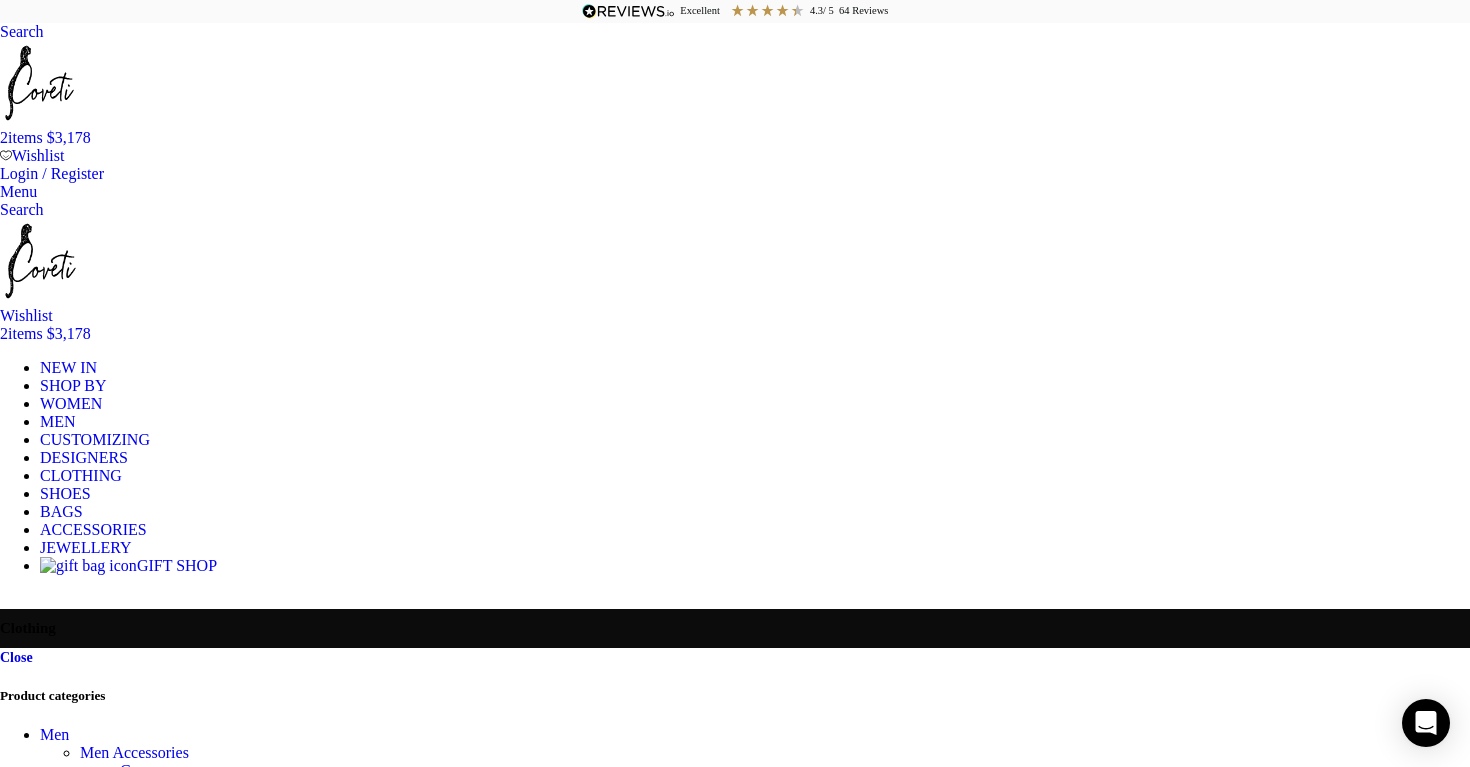 scroll, scrollTop: 0, scrollLeft: 0, axis: both 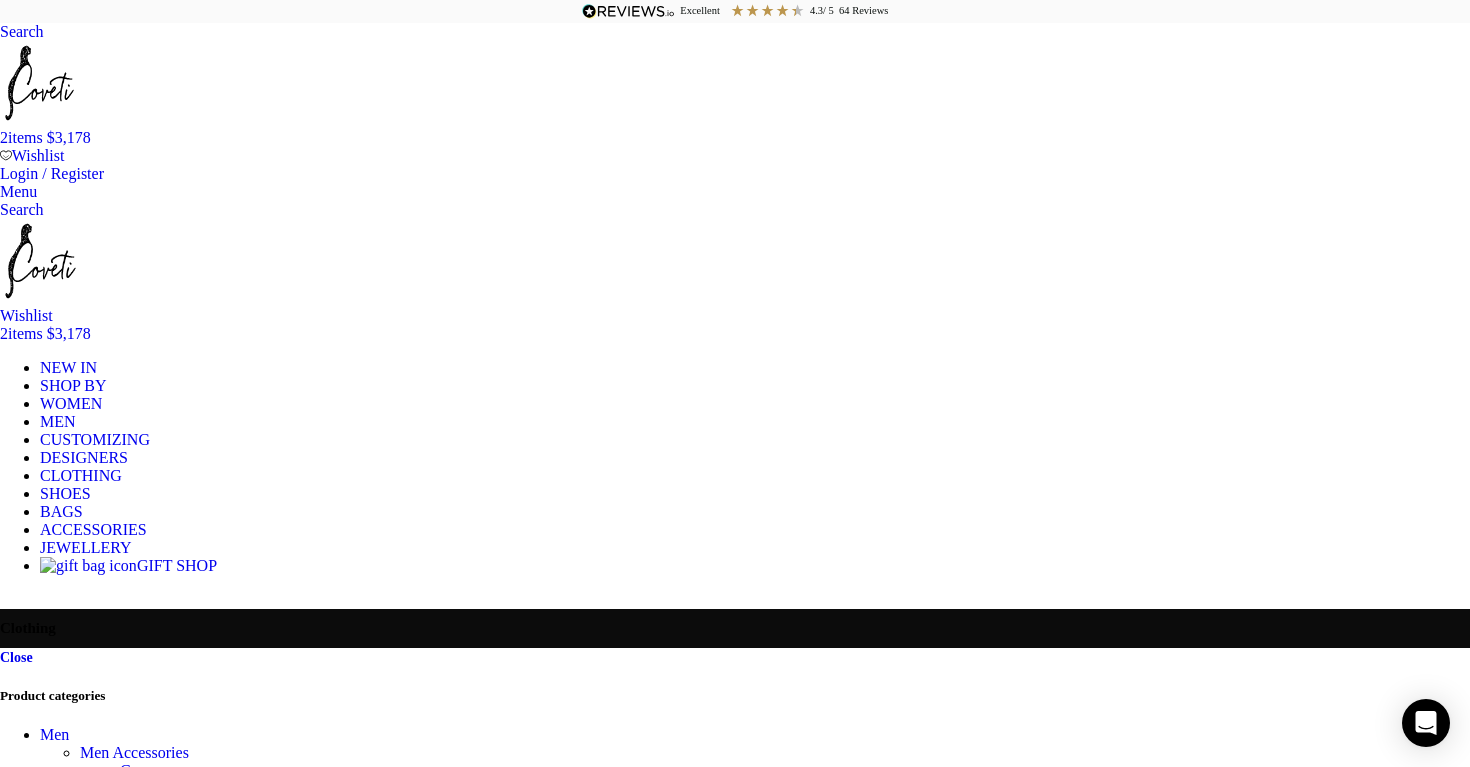 click at bounding box center [0, 31] 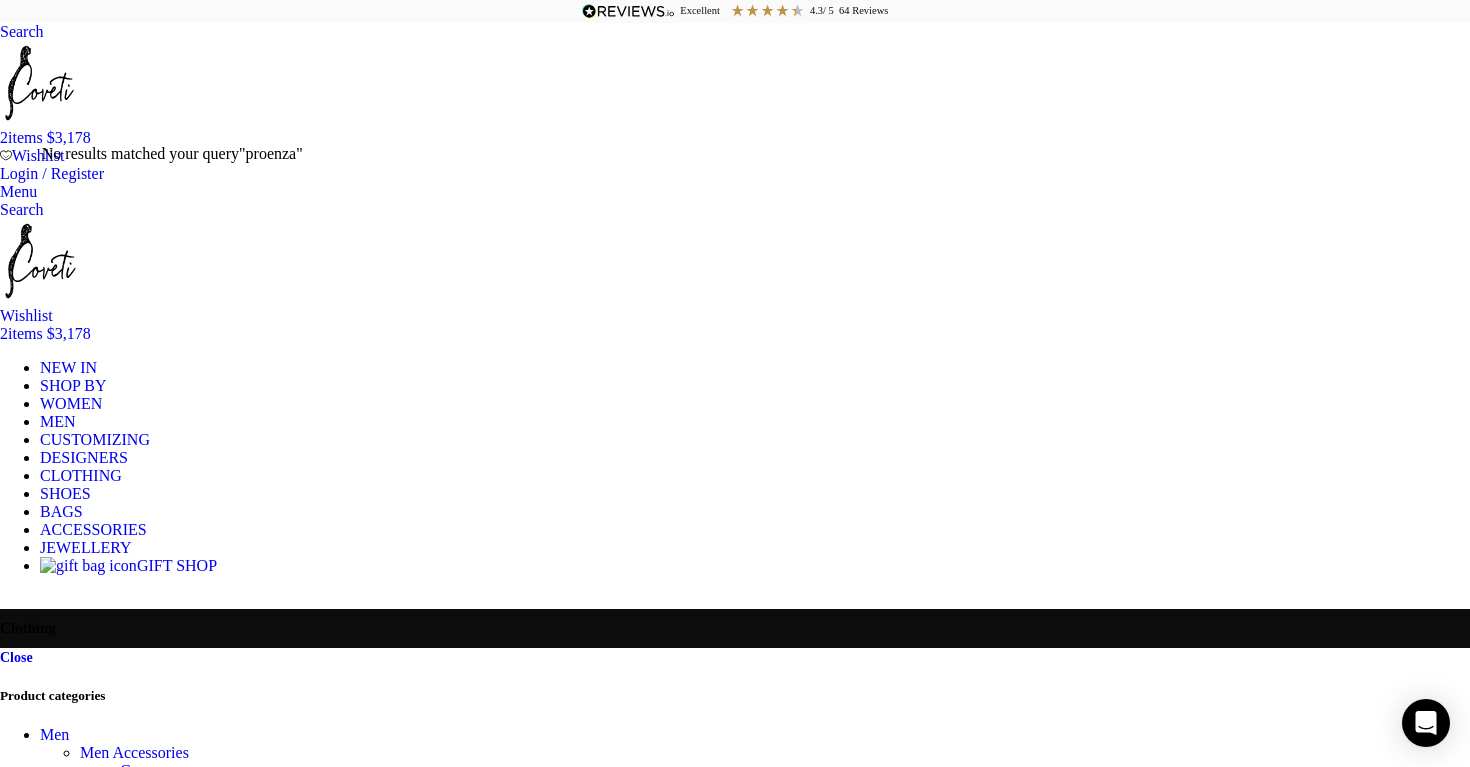 type on "proenza" 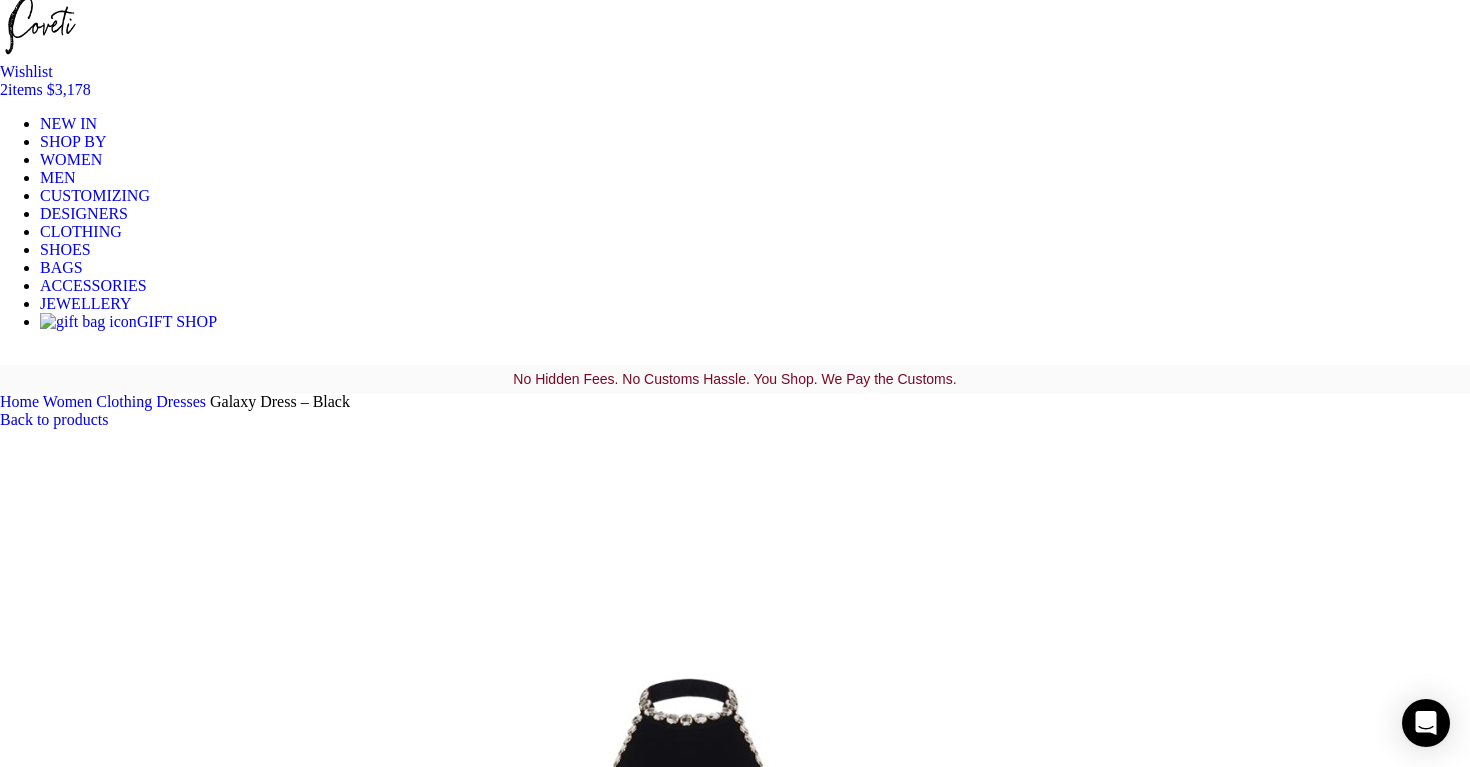 scroll, scrollTop: 250, scrollLeft: 0, axis: vertical 